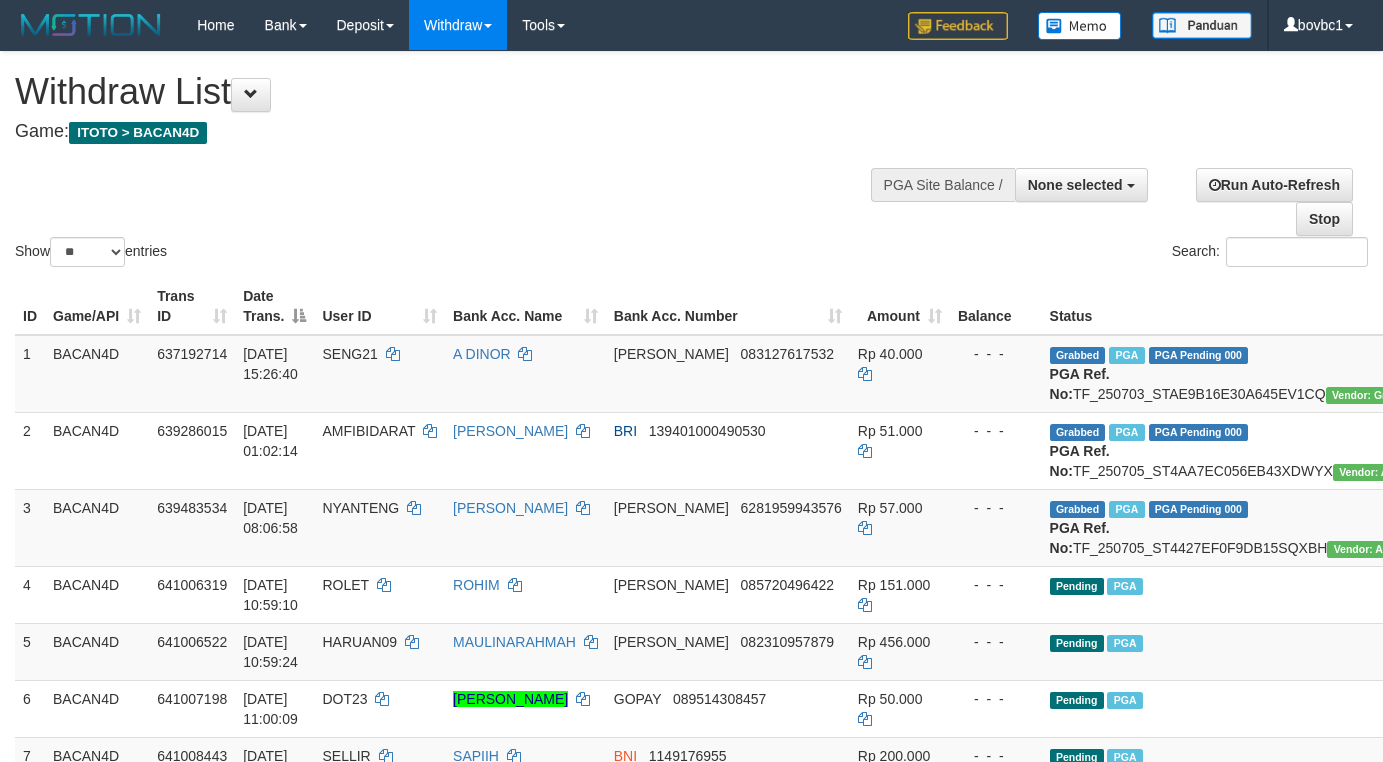 select 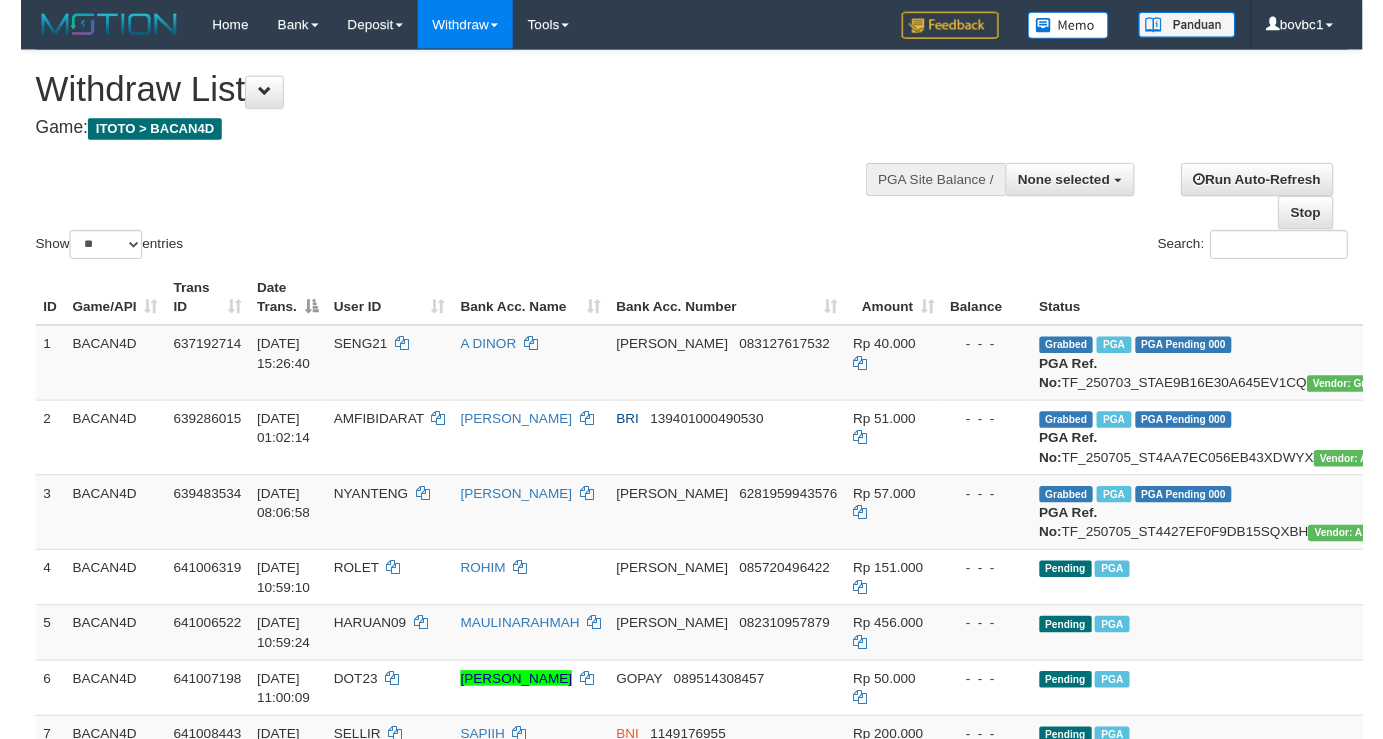 scroll, scrollTop: 669, scrollLeft: 0, axis: vertical 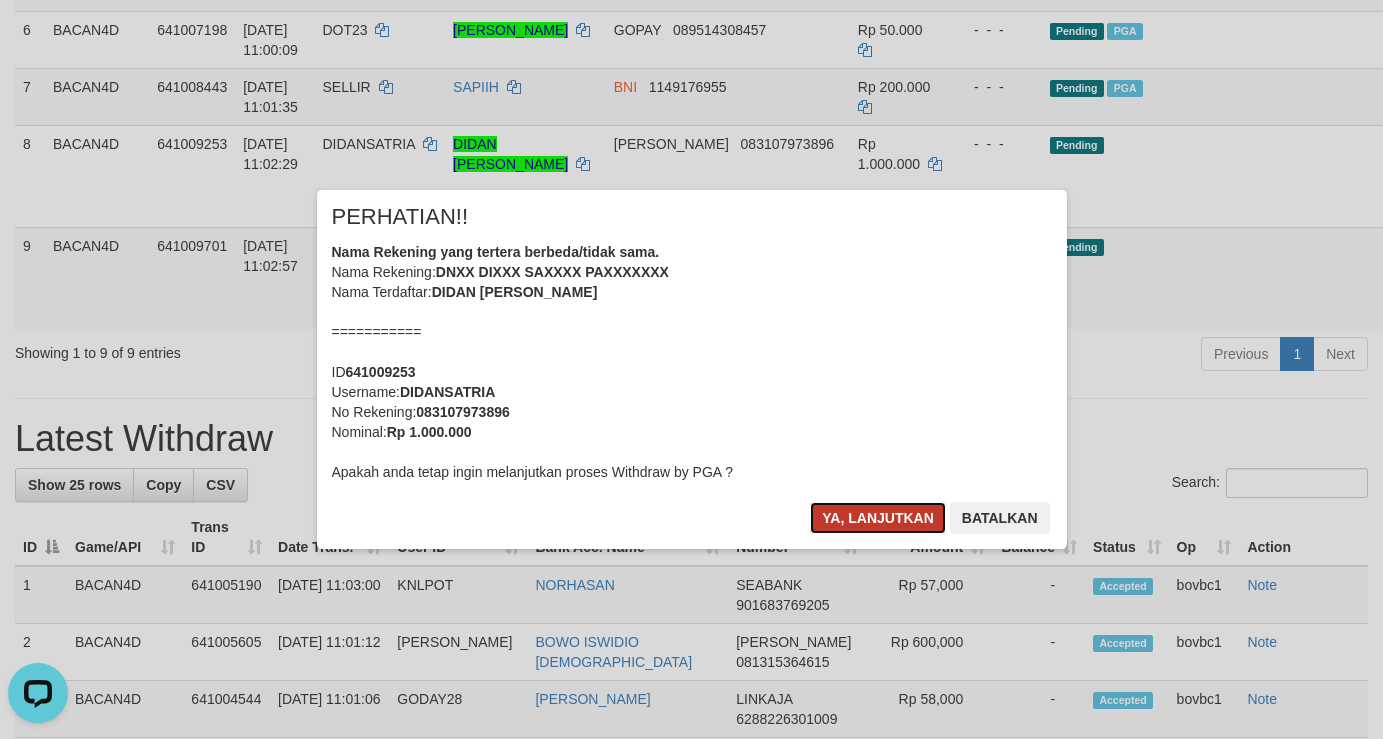 click on "Ya, lanjutkan" at bounding box center (878, 518) 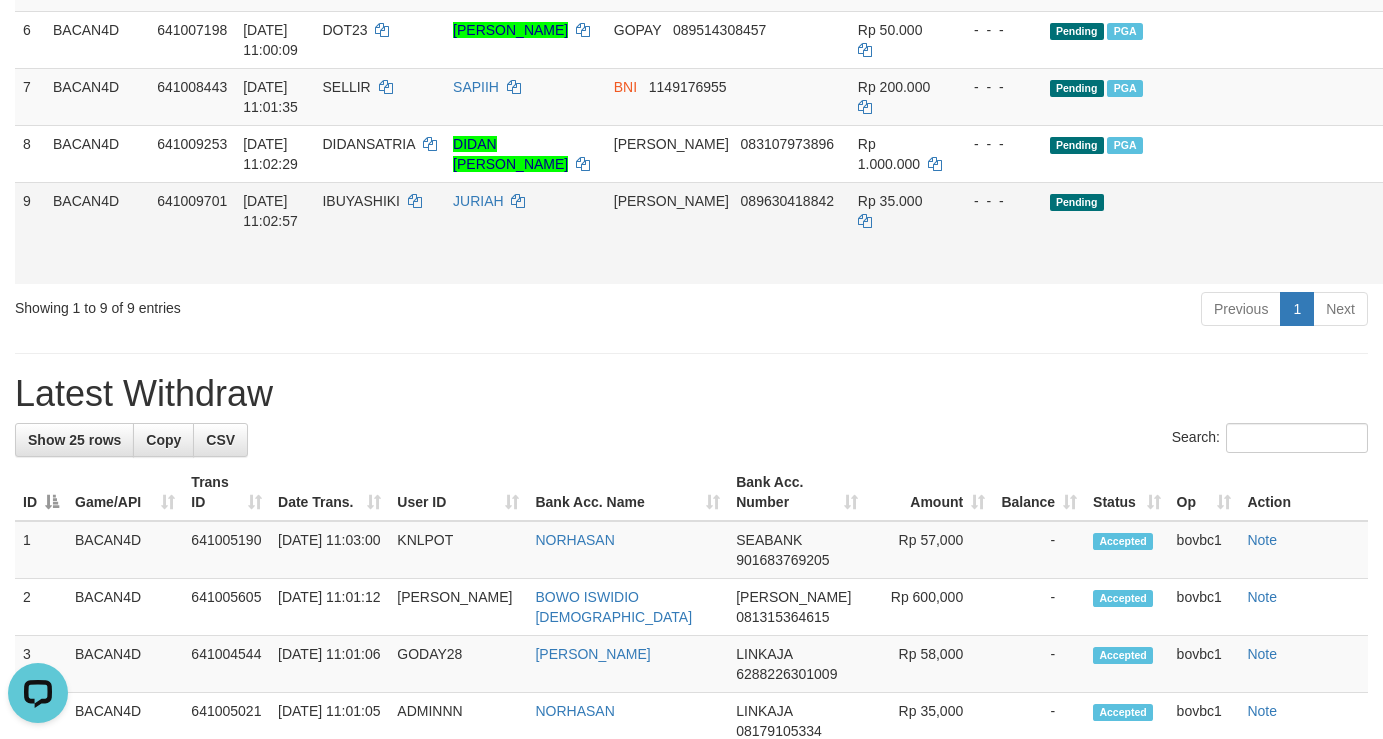 click on "Send PGA" at bounding box center (1540, 256) 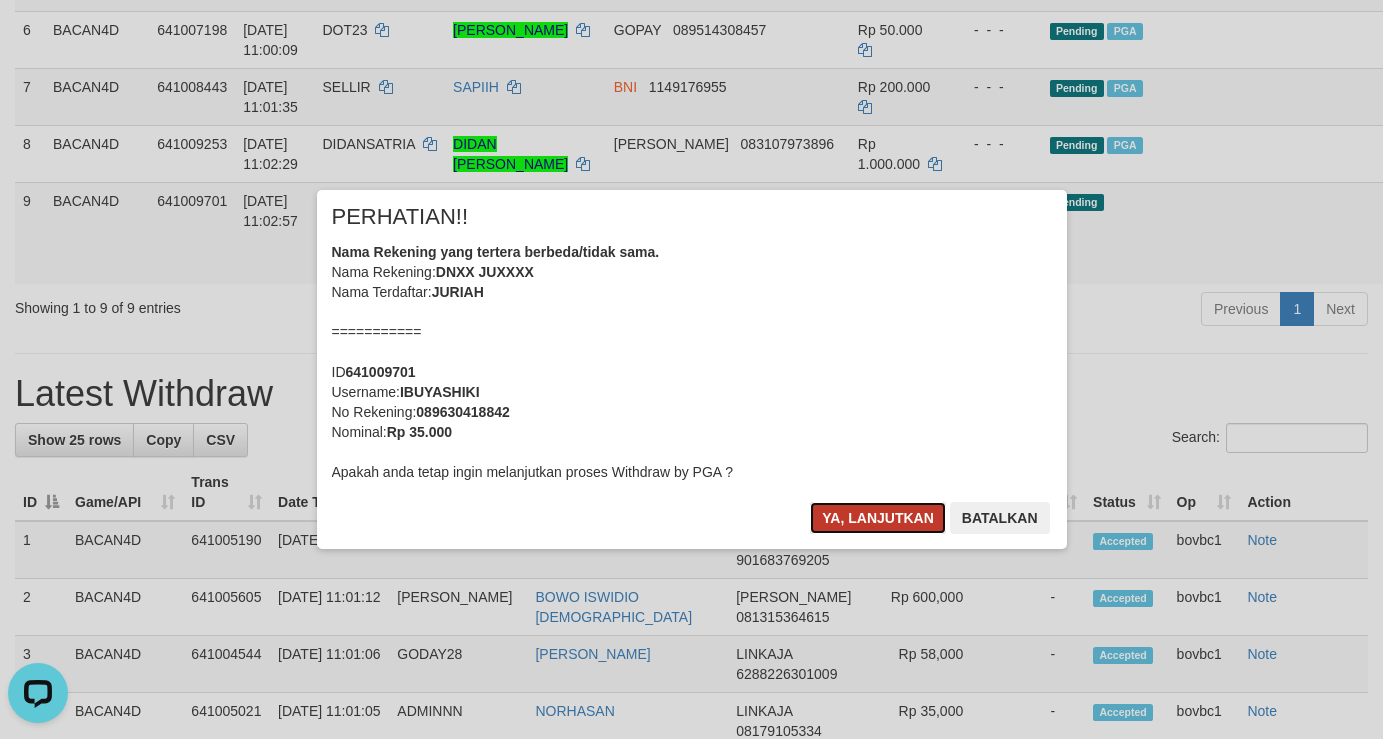 click on "Ya, lanjutkan" at bounding box center (878, 518) 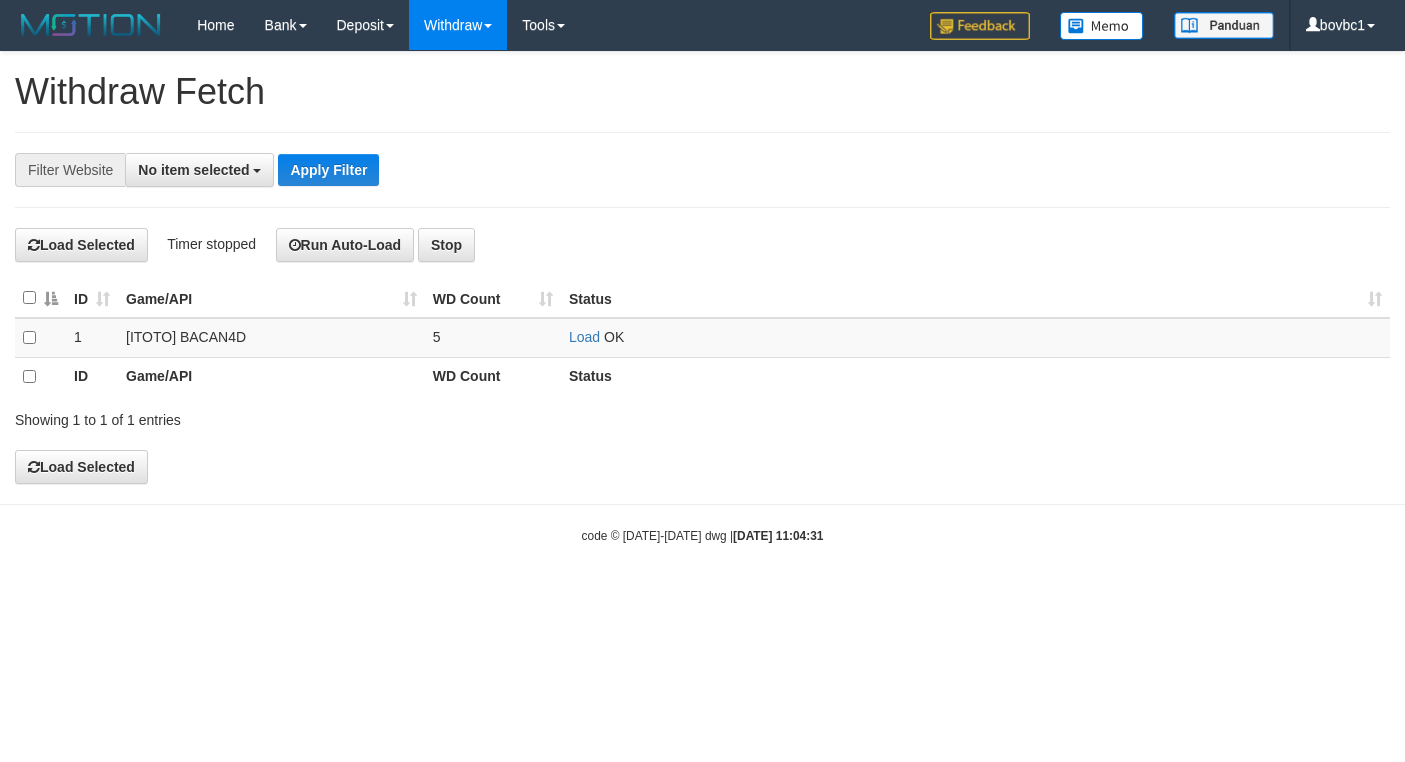select 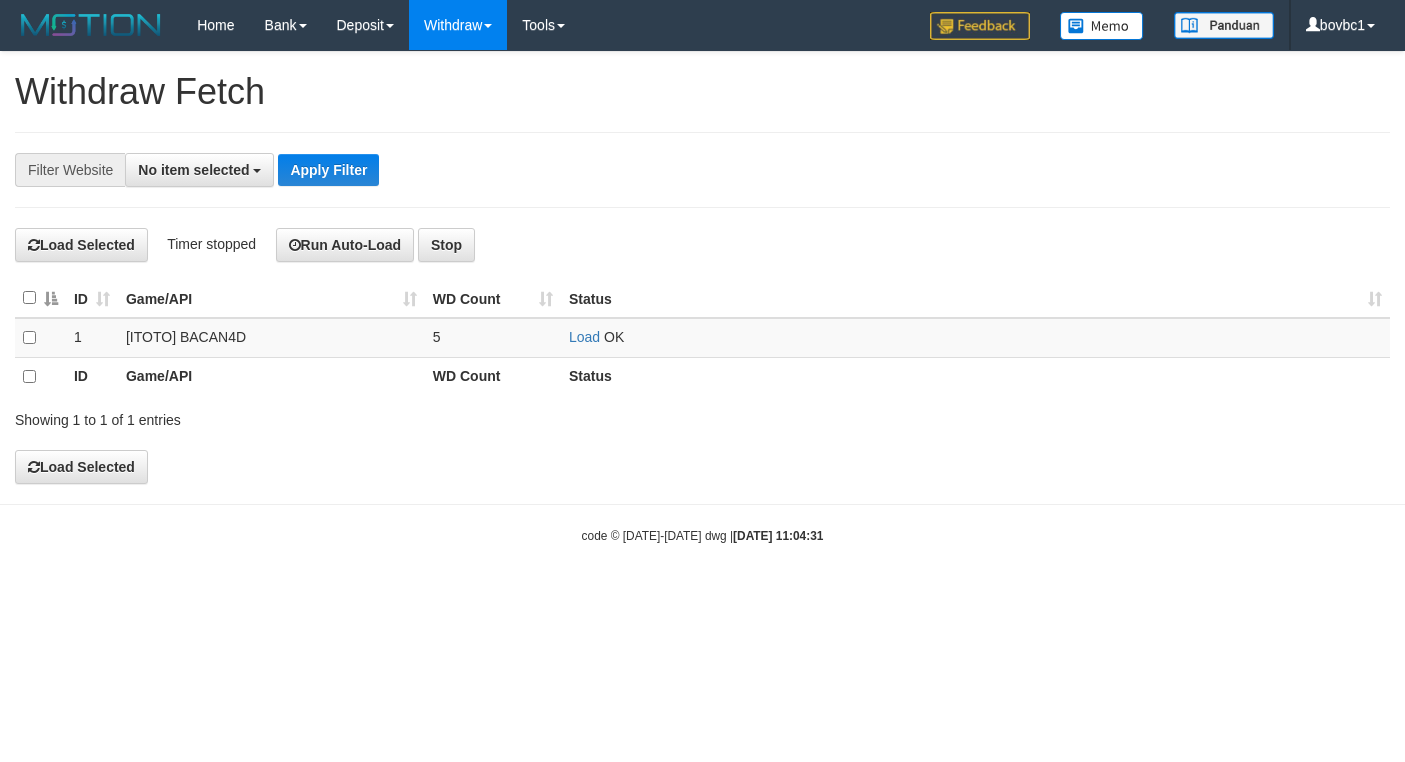 scroll, scrollTop: 0, scrollLeft: 0, axis: both 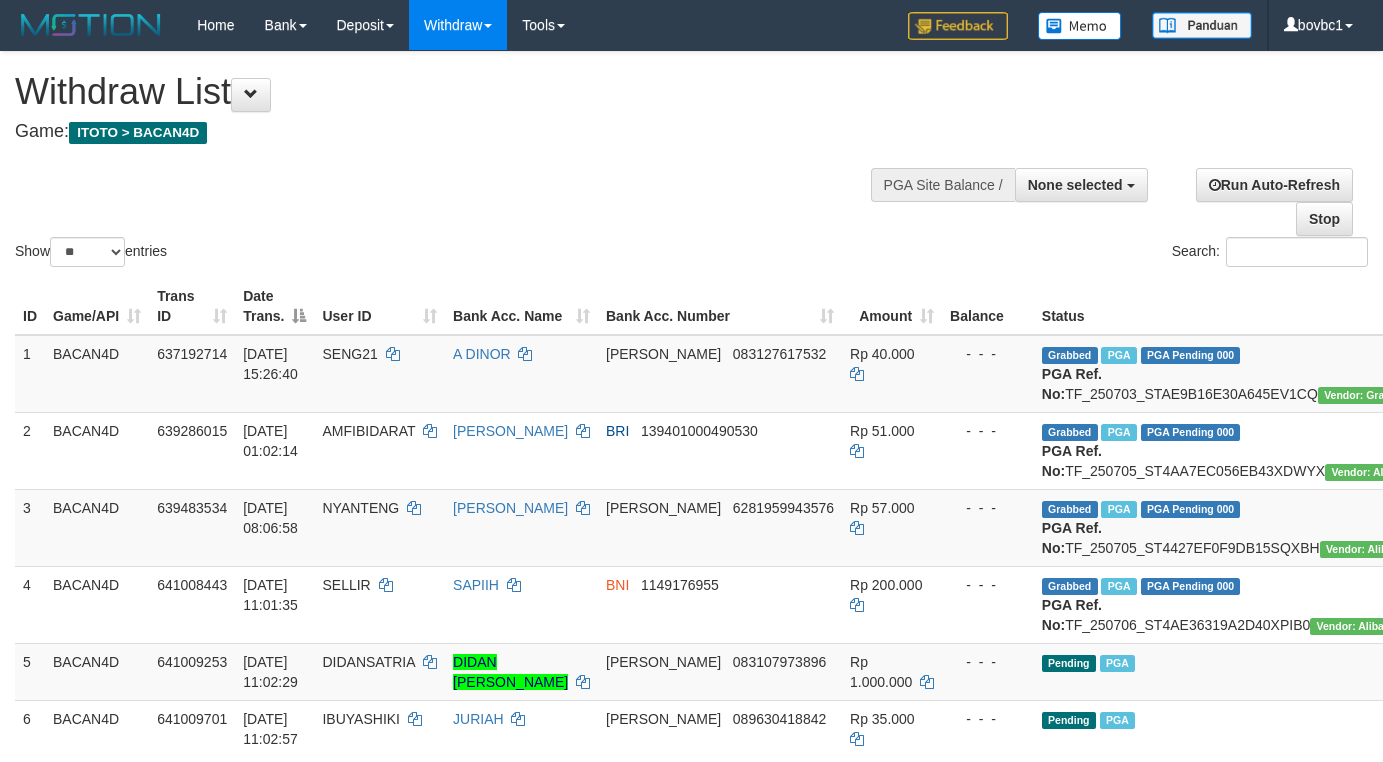 select 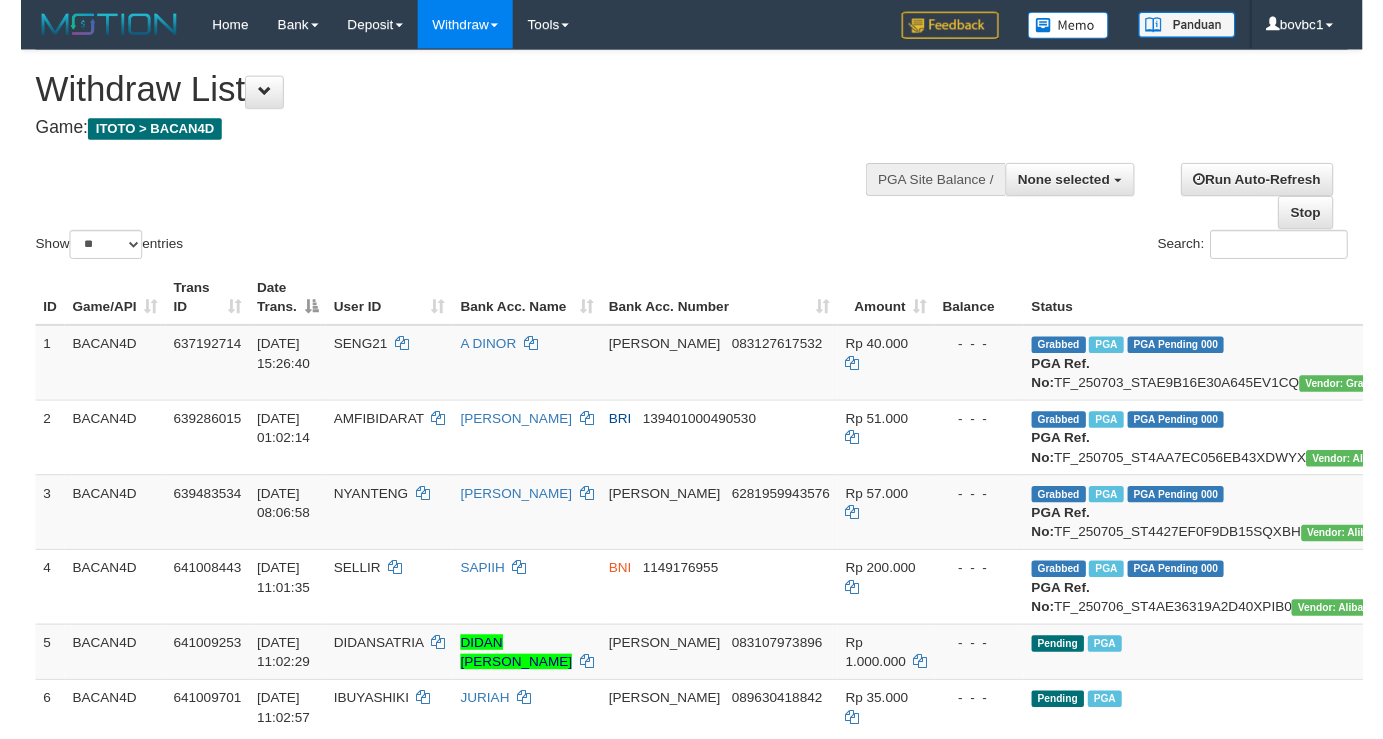 scroll, scrollTop: 369, scrollLeft: 0, axis: vertical 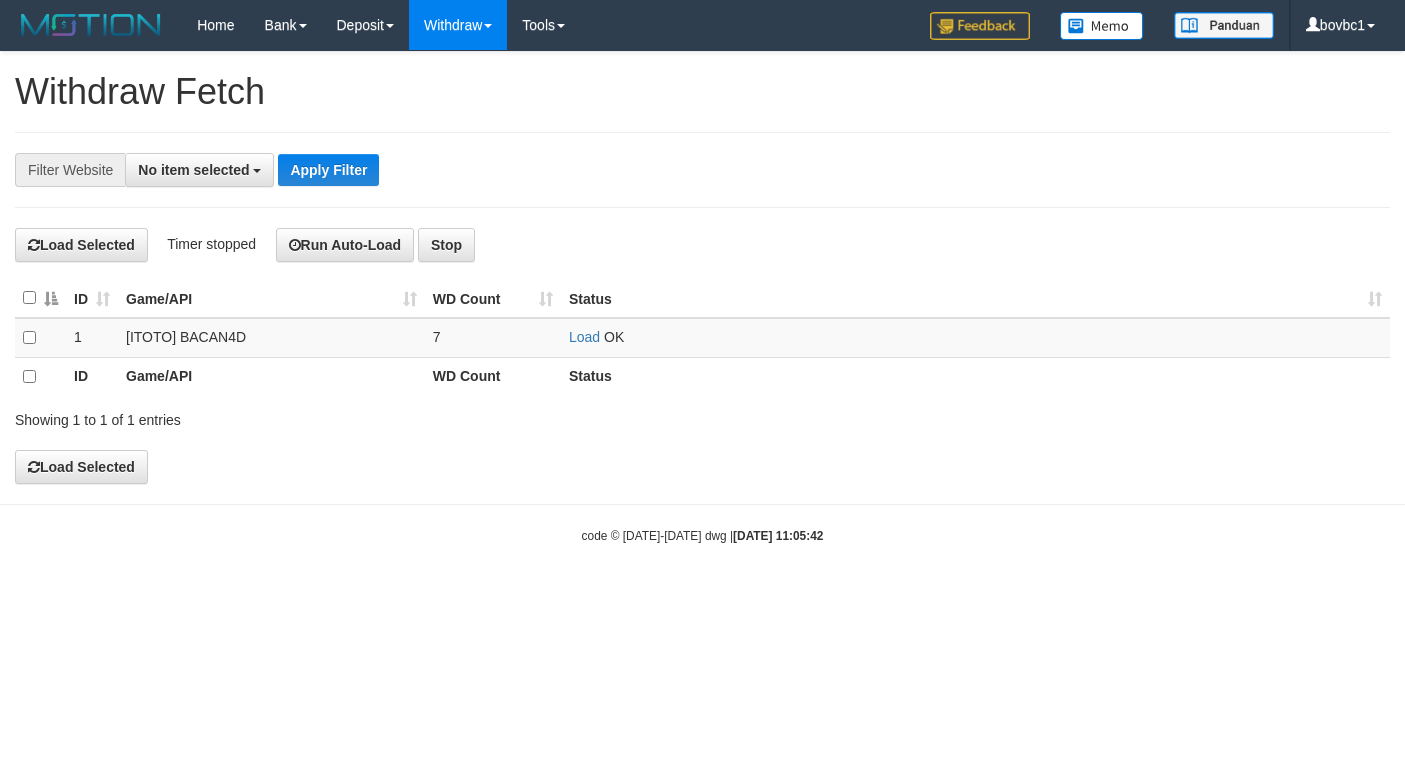 select 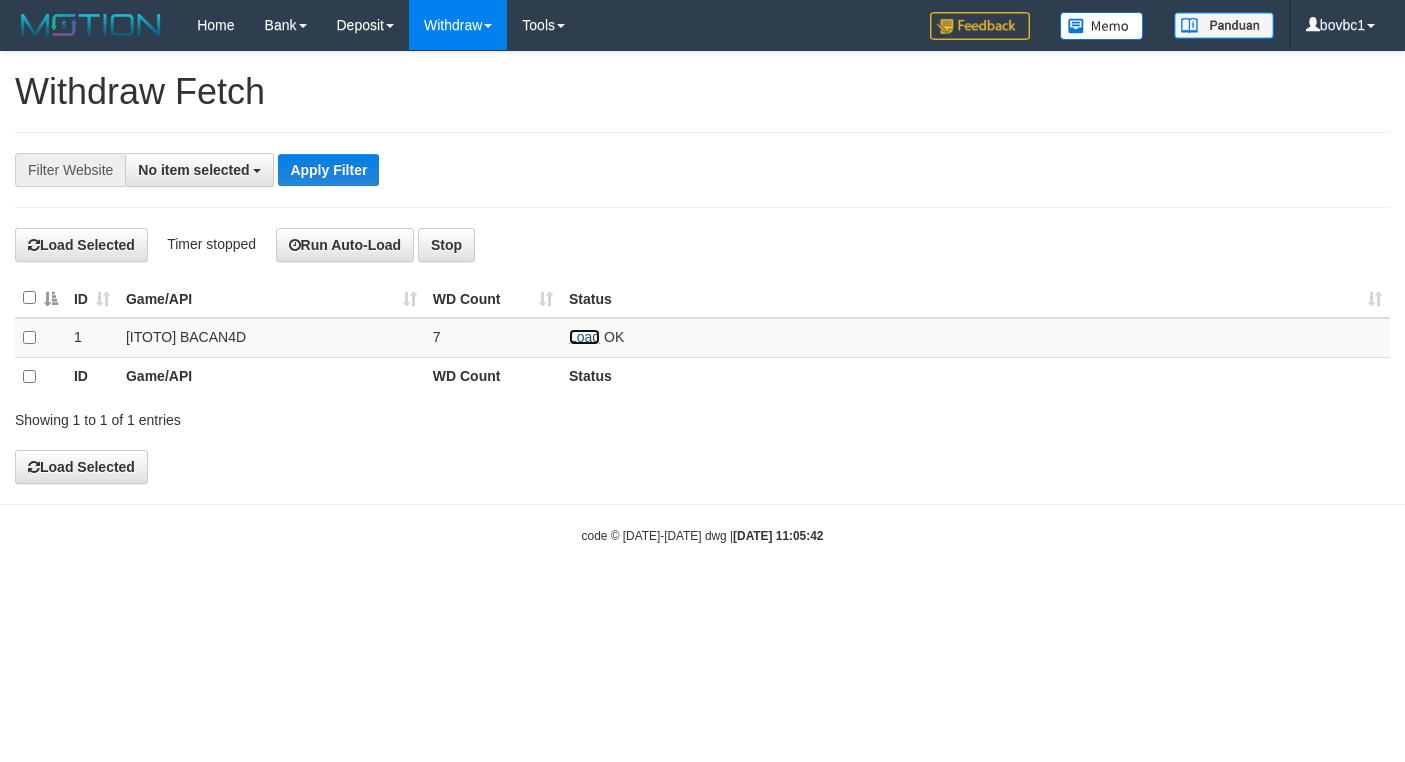 scroll, scrollTop: 0, scrollLeft: 0, axis: both 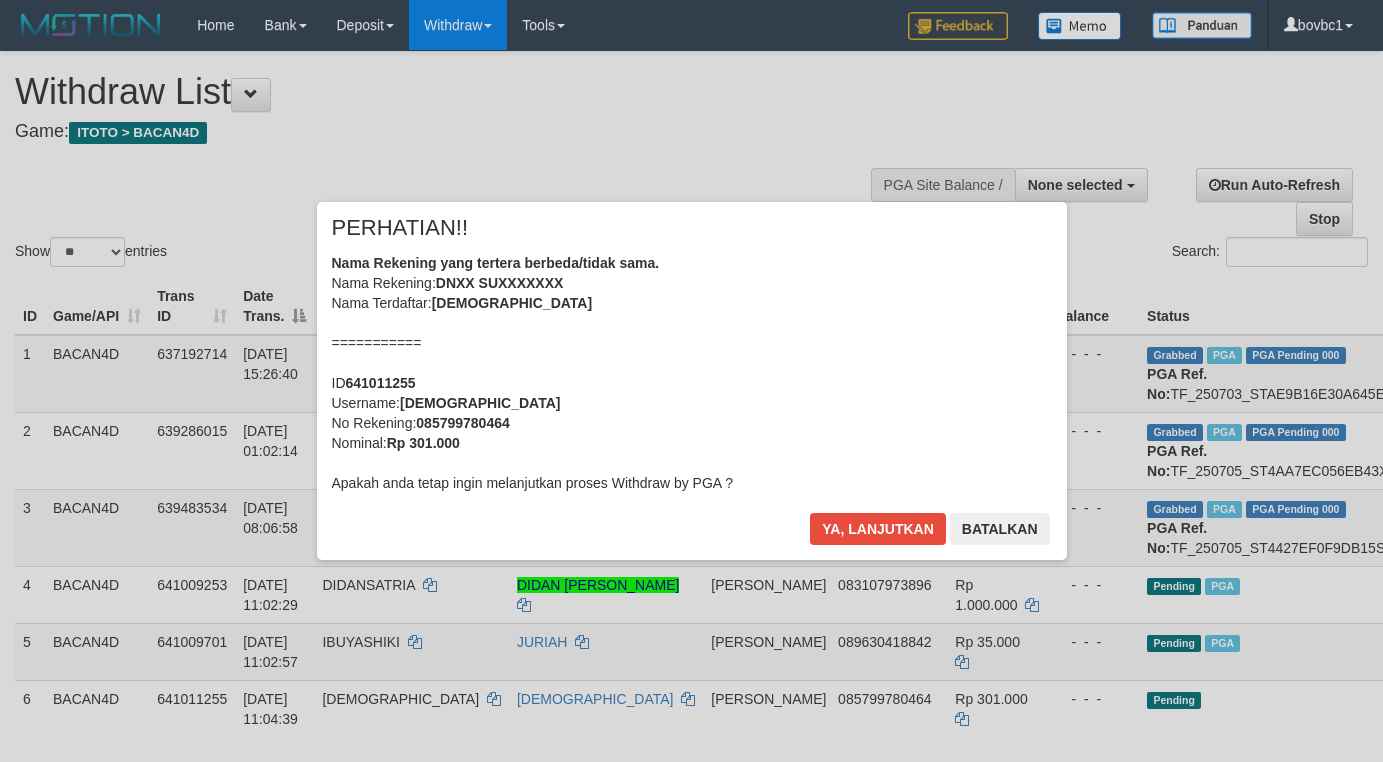 select 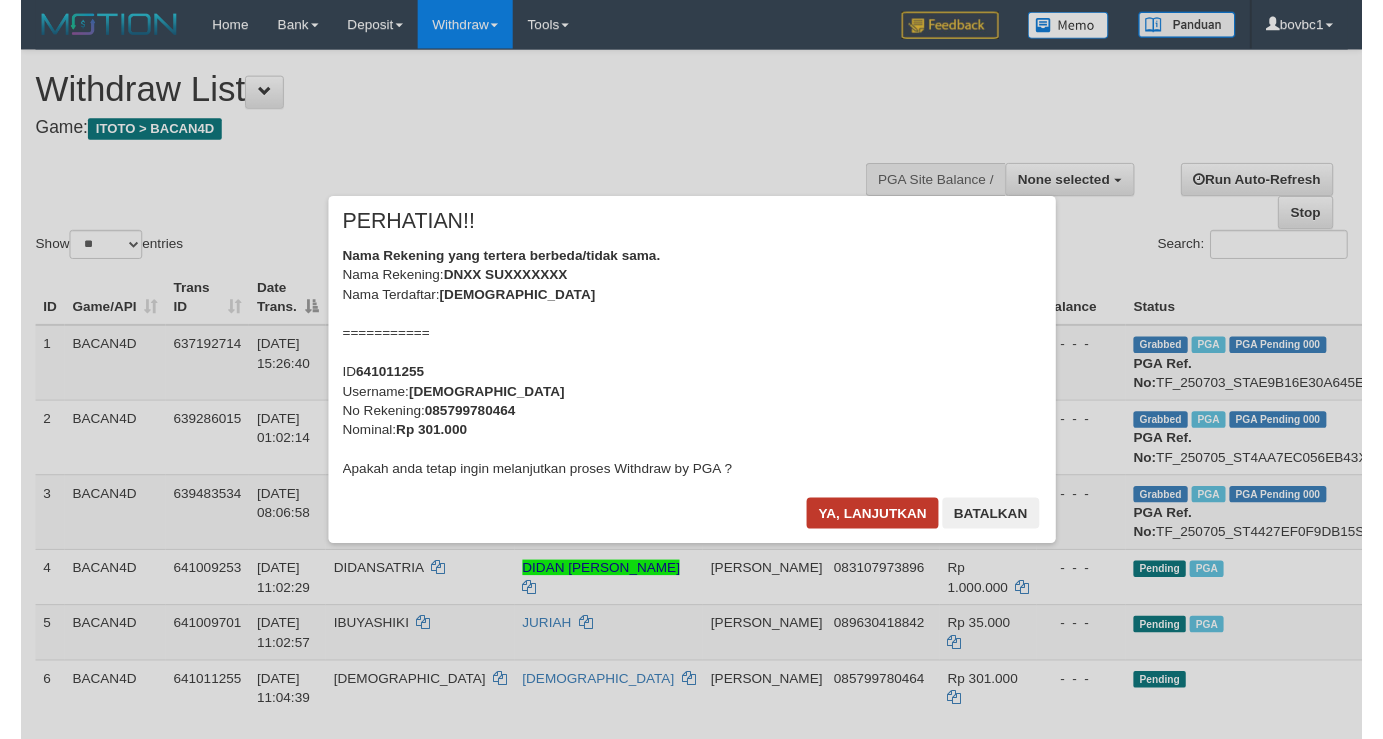 scroll, scrollTop: 369, scrollLeft: 0, axis: vertical 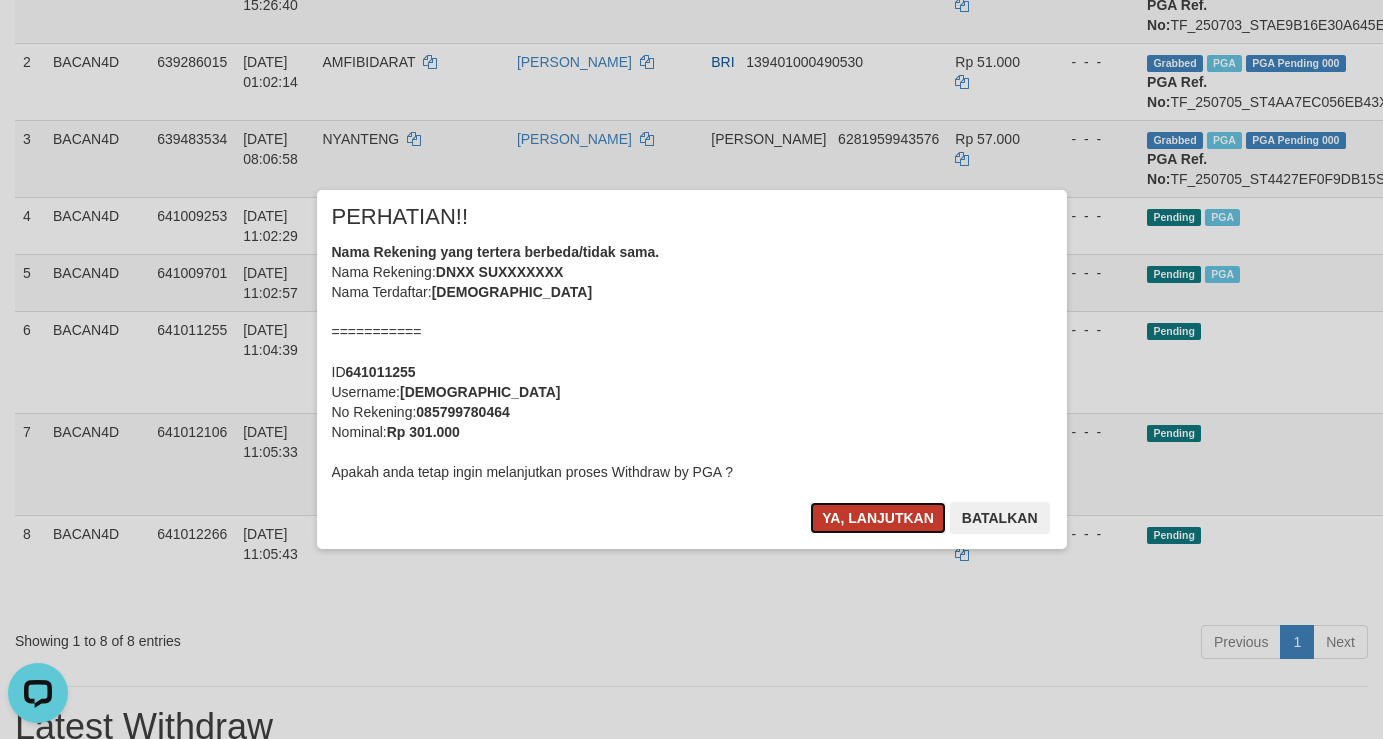click on "Ya, lanjutkan" at bounding box center (878, 518) 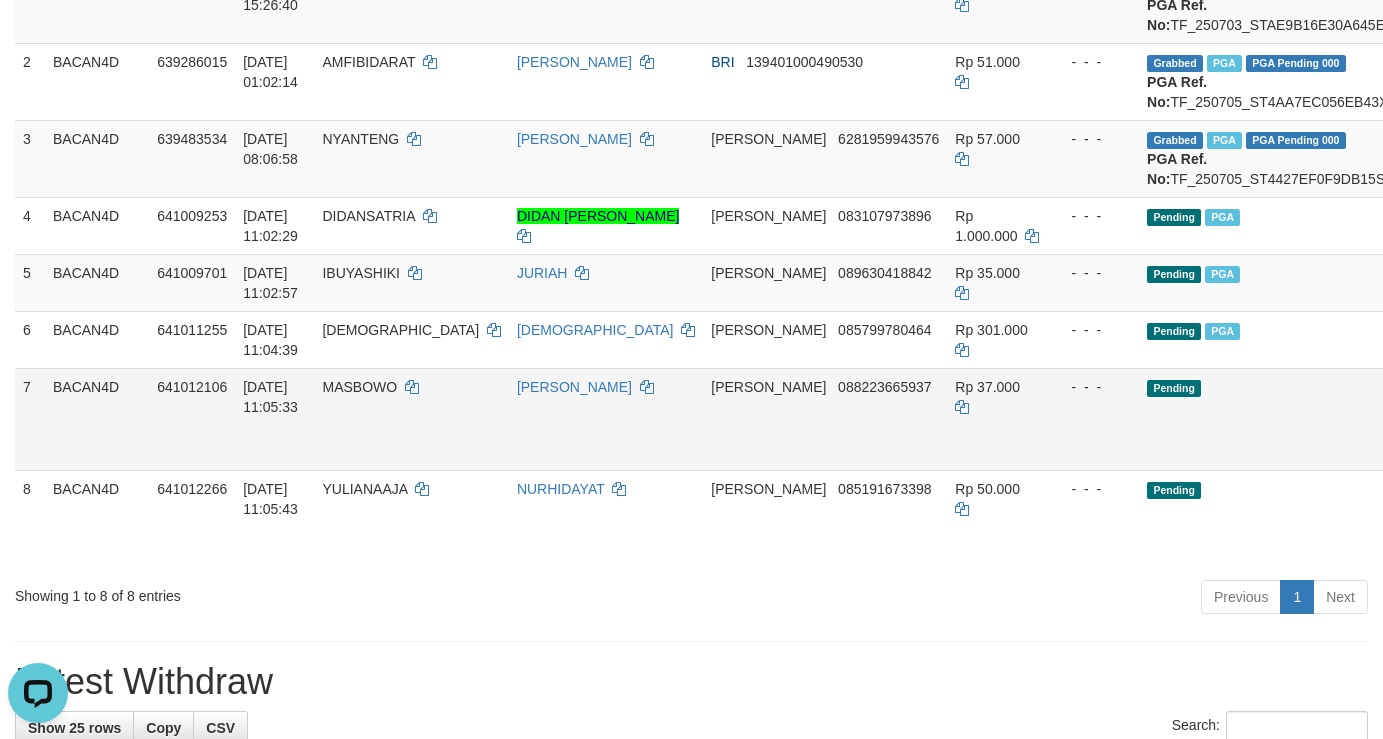 click on "Allow Grab   ·    Reject Send PGA     ·    Note" at bounding box center (1662, 419) 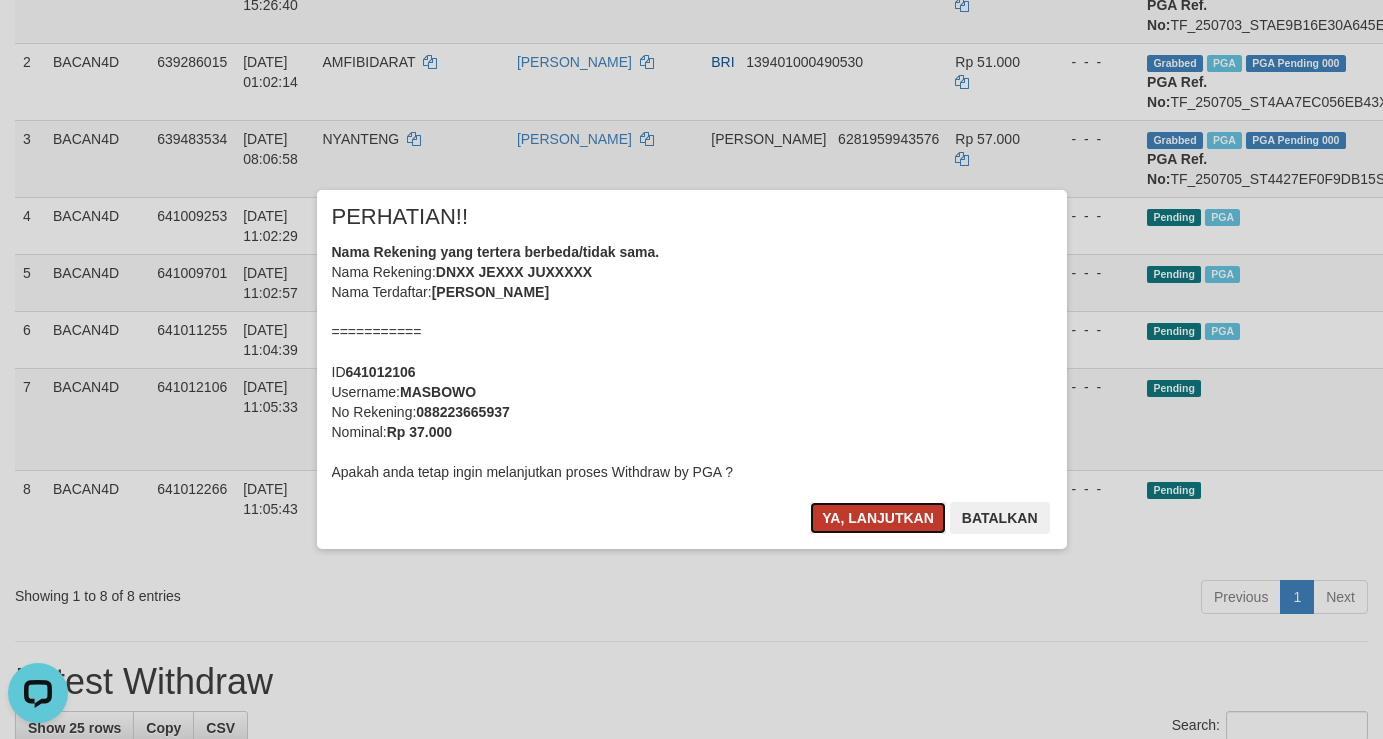 click on "Ya, lanjutkan" at bounding box center [878, 518] 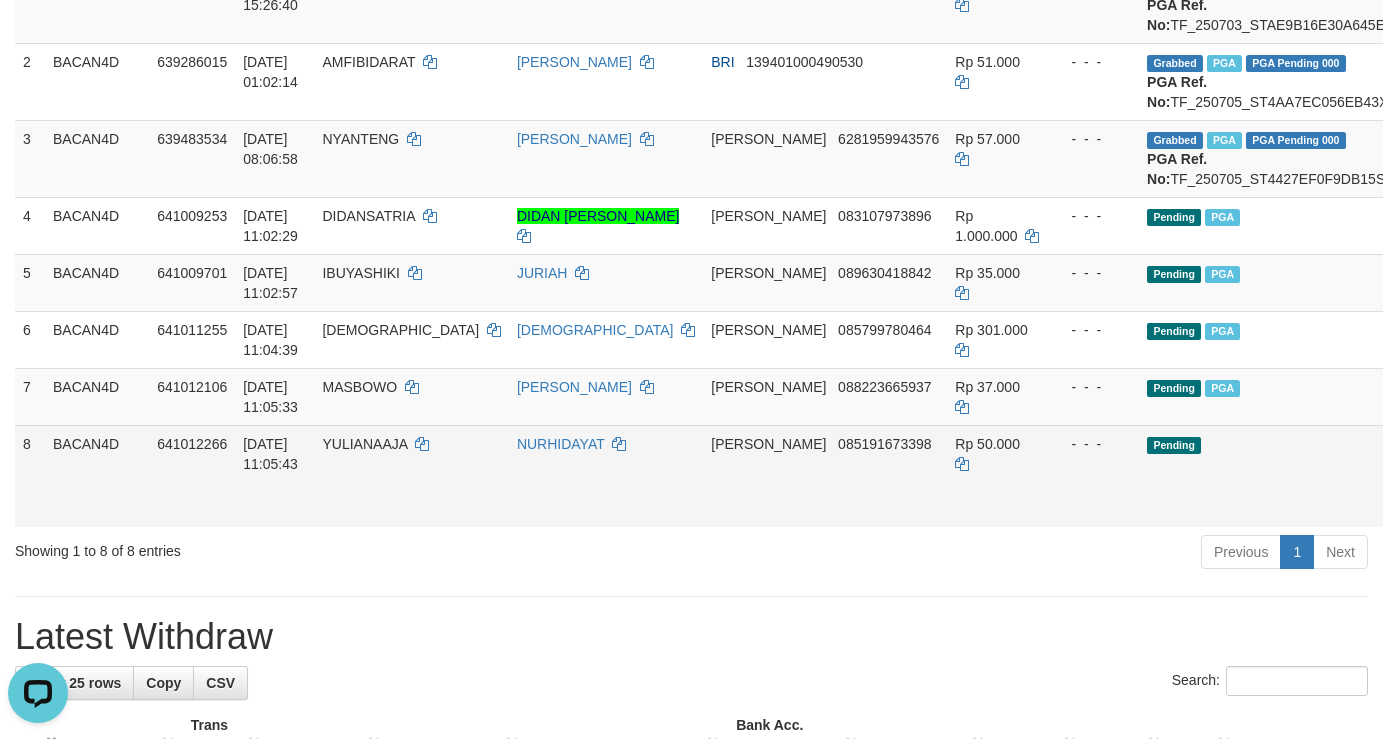 click on "Send PGA" at bounding box center (1637, 499) 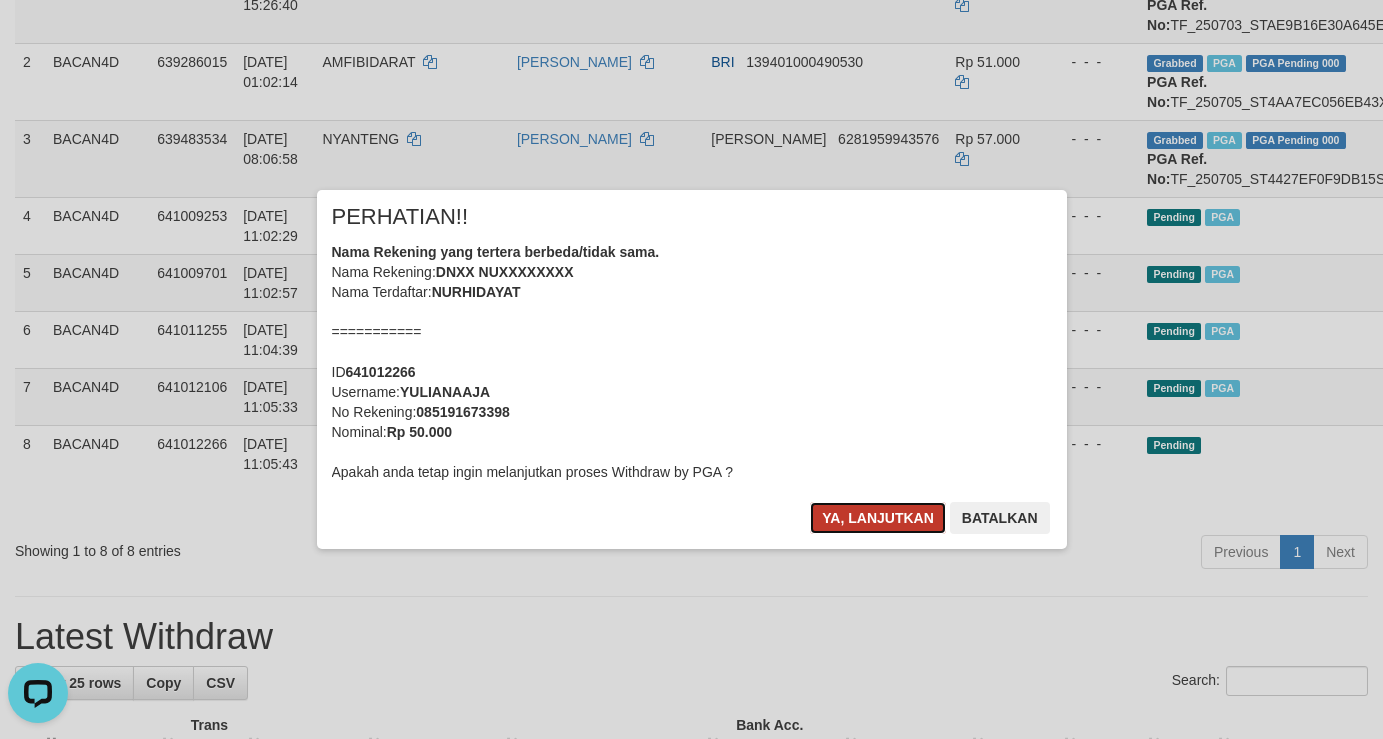 click on "Ya, lanjutkan" at bounding box center (878, 518) 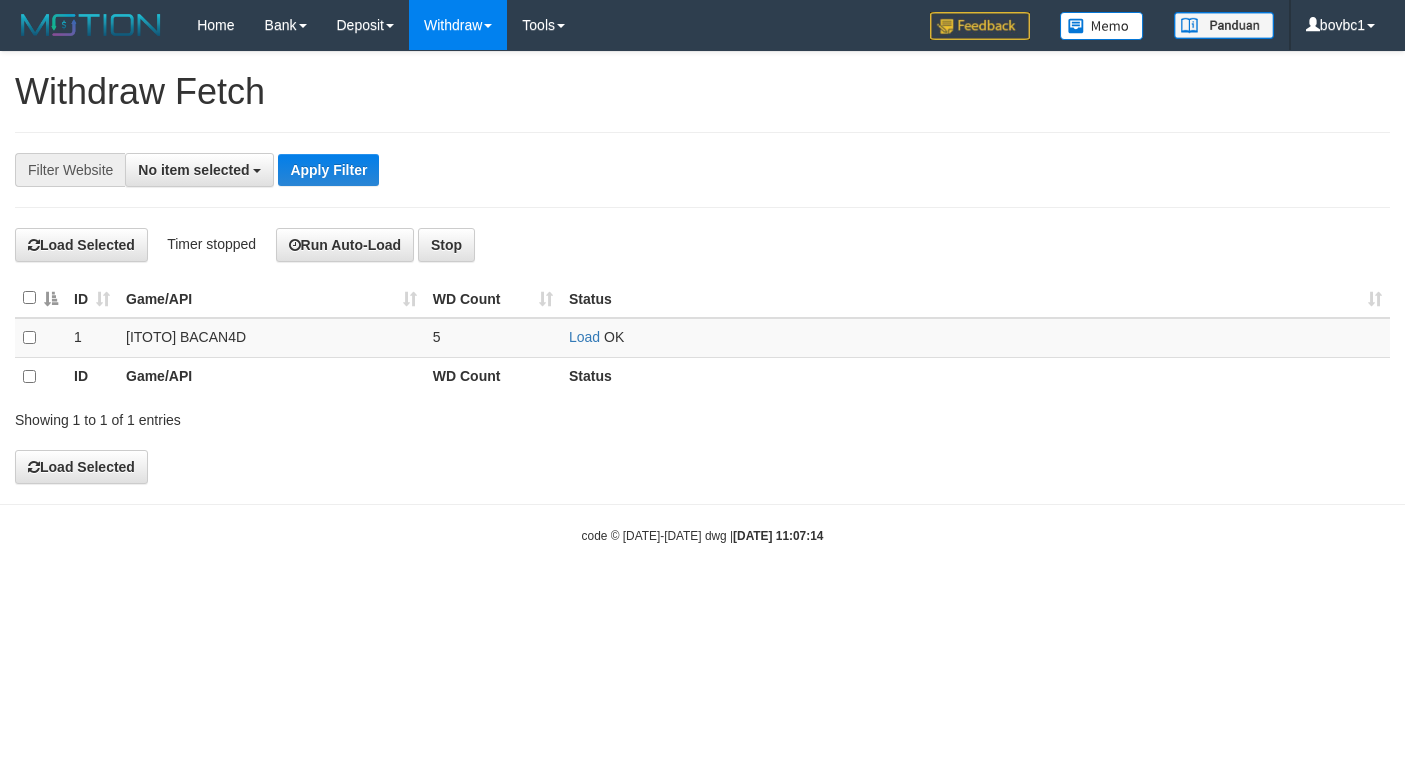 select 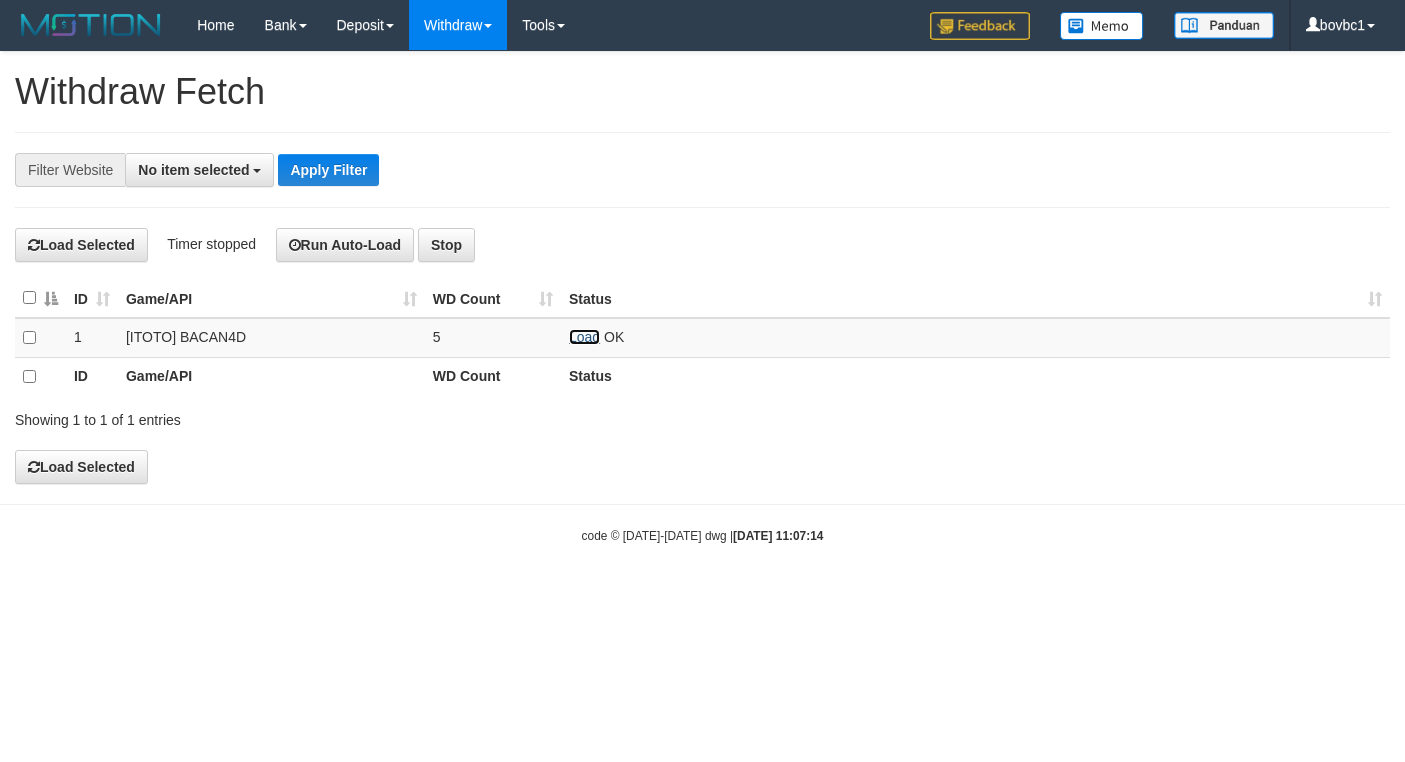 scroll, scrollTop: 0, scrollLeft: 0, axis: both 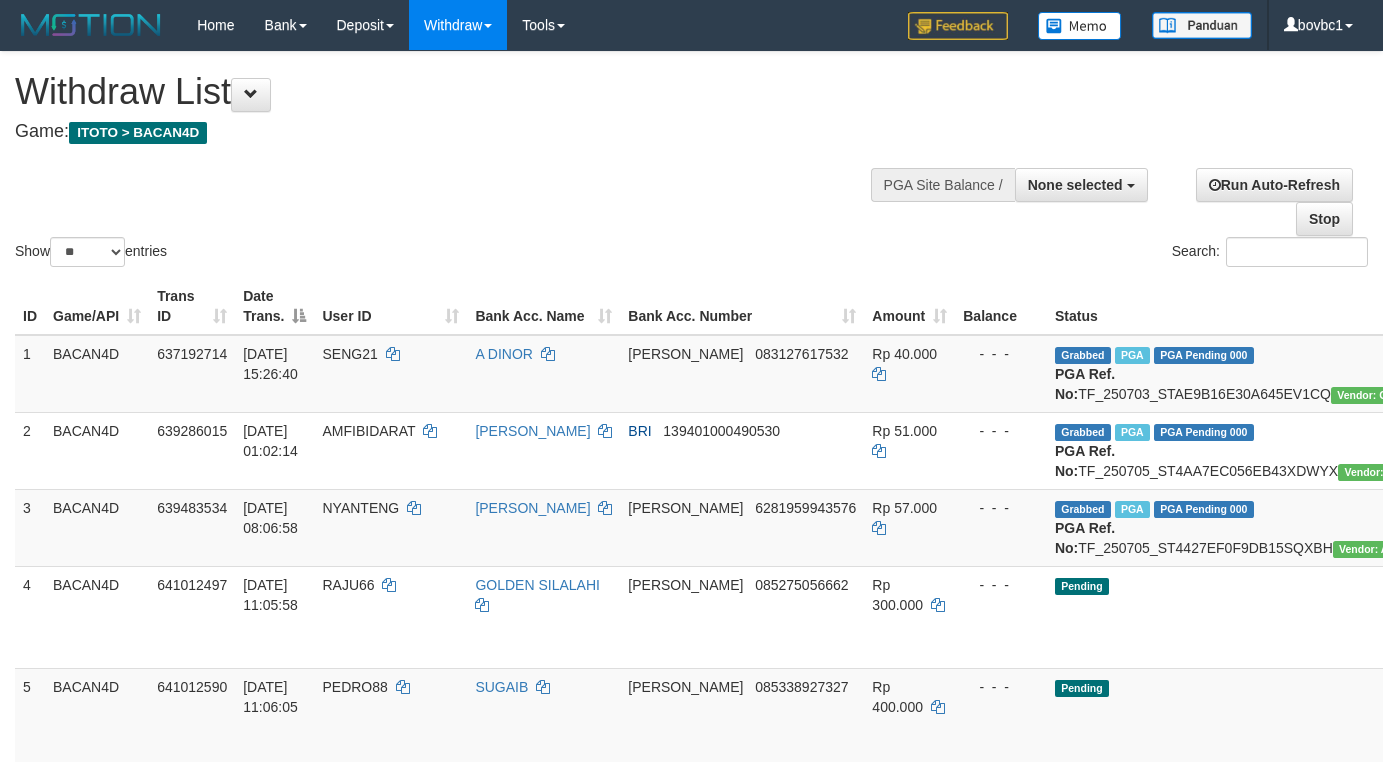 select 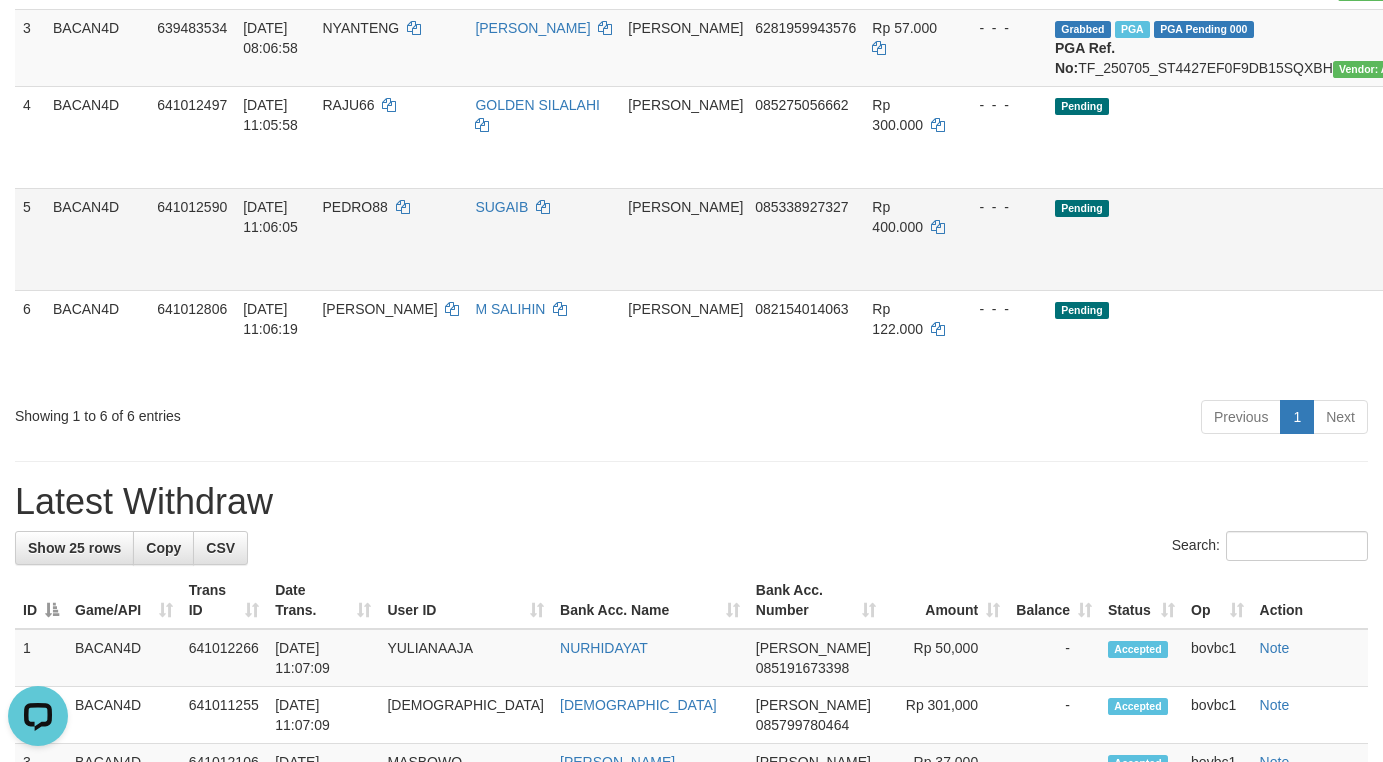 scroll, scrollTop: 0, scrollLeft: 0, axis: both 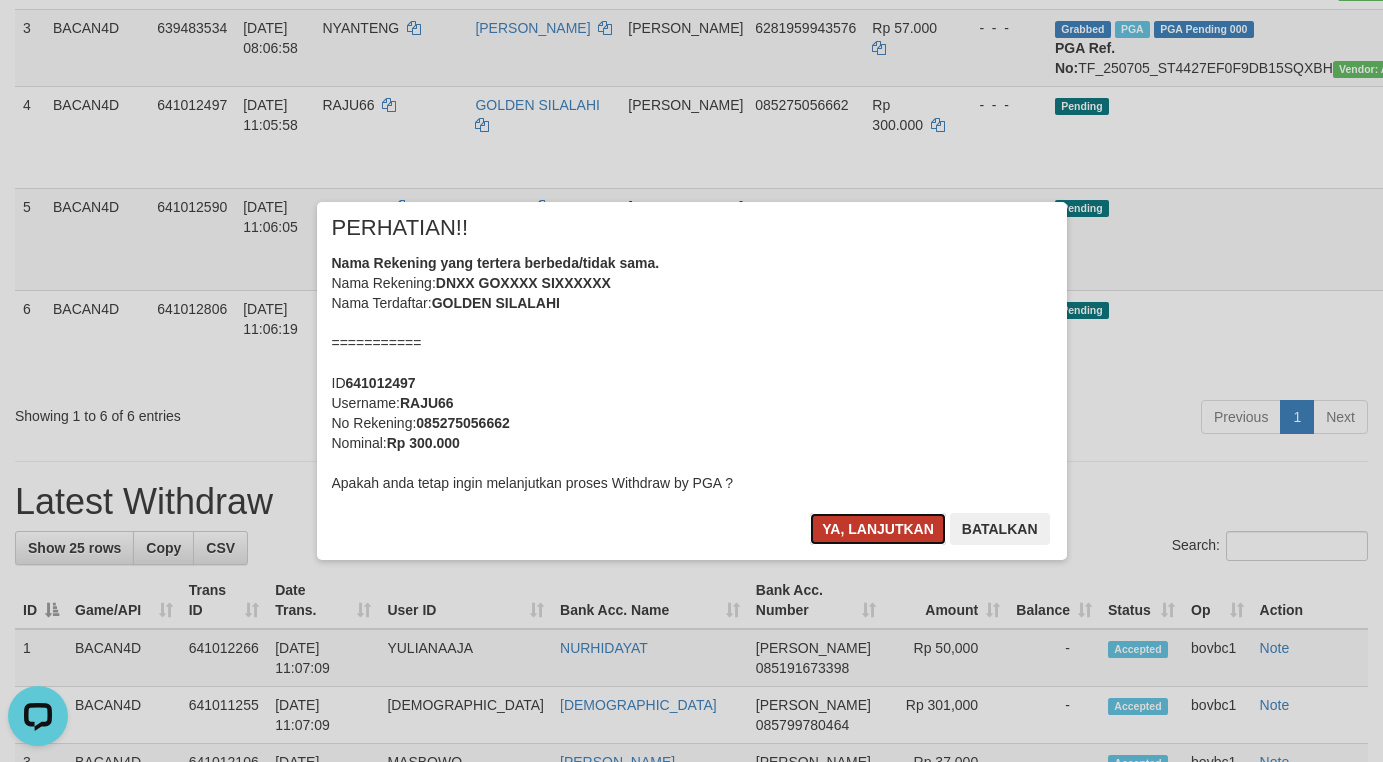 click on "Ya, lanjutkan" at bounding box center (878, 529) 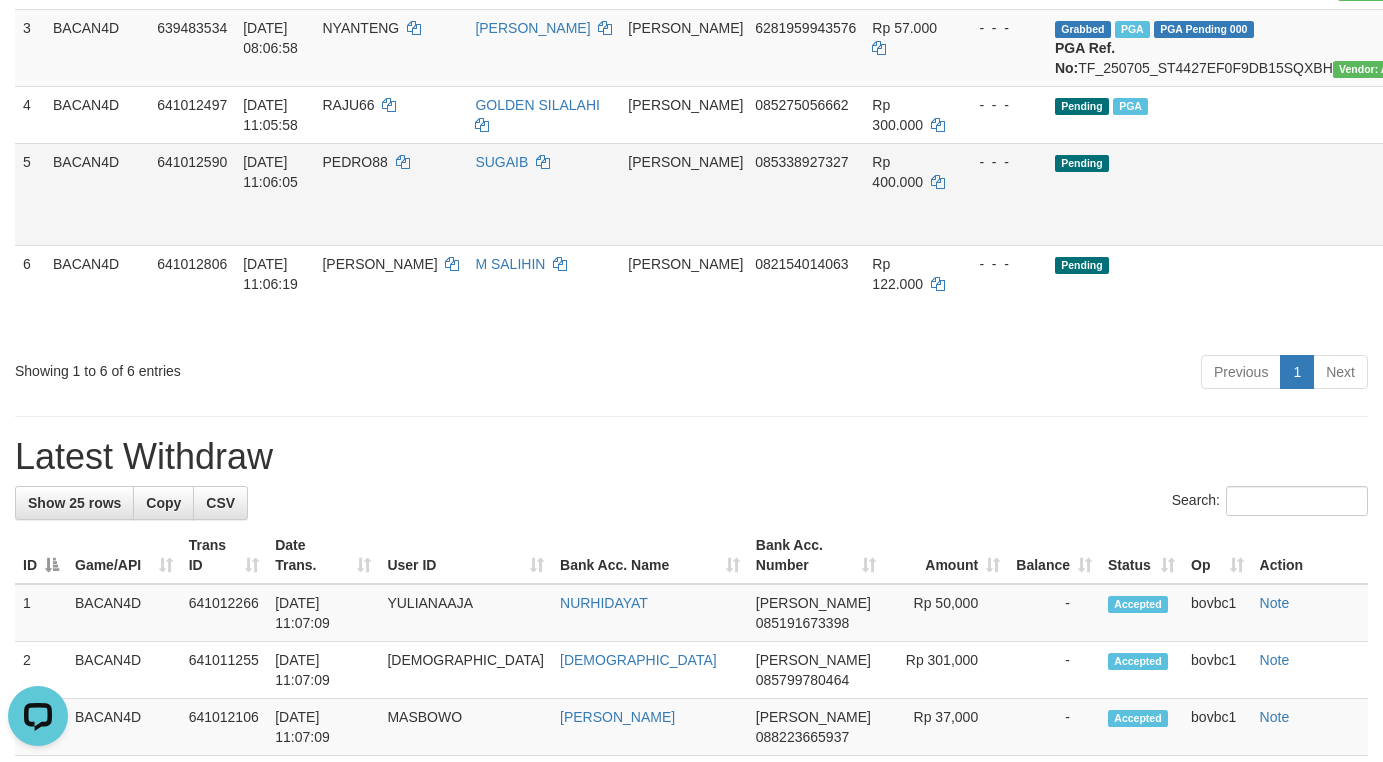 click on "Send PGA" at bounding box center (1545, 217) 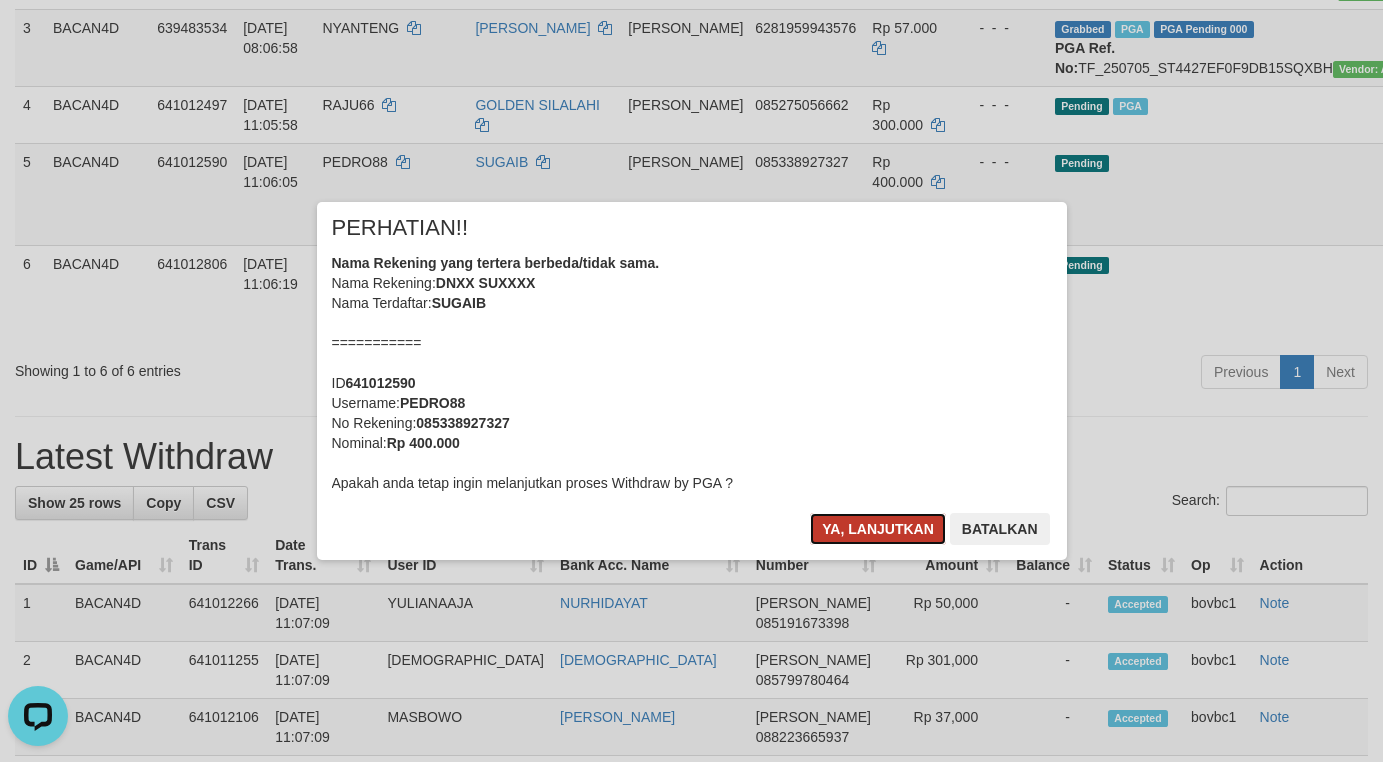 click on "Ya, lanjutkan" at bounding box center [878, 529] 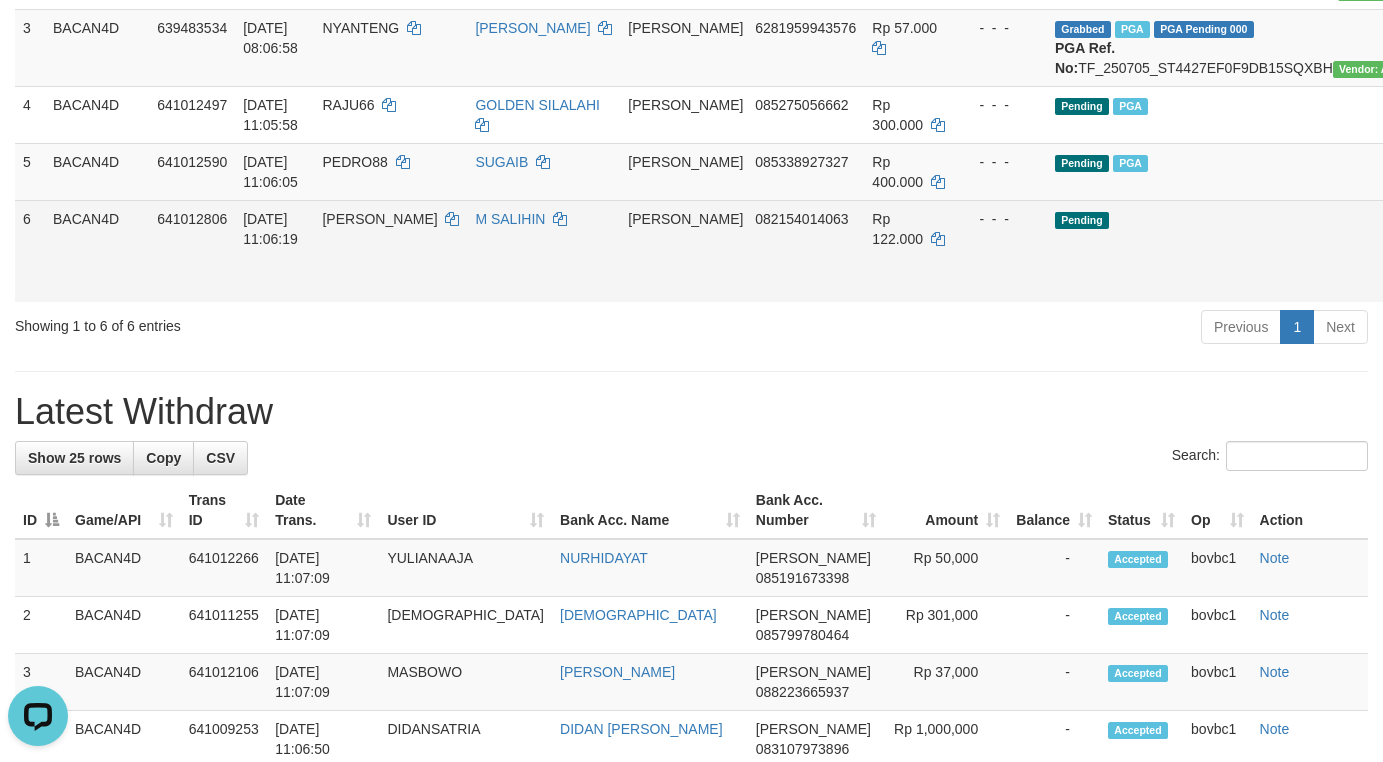 click on "Send PGA" at bounding box center (1545, 274) 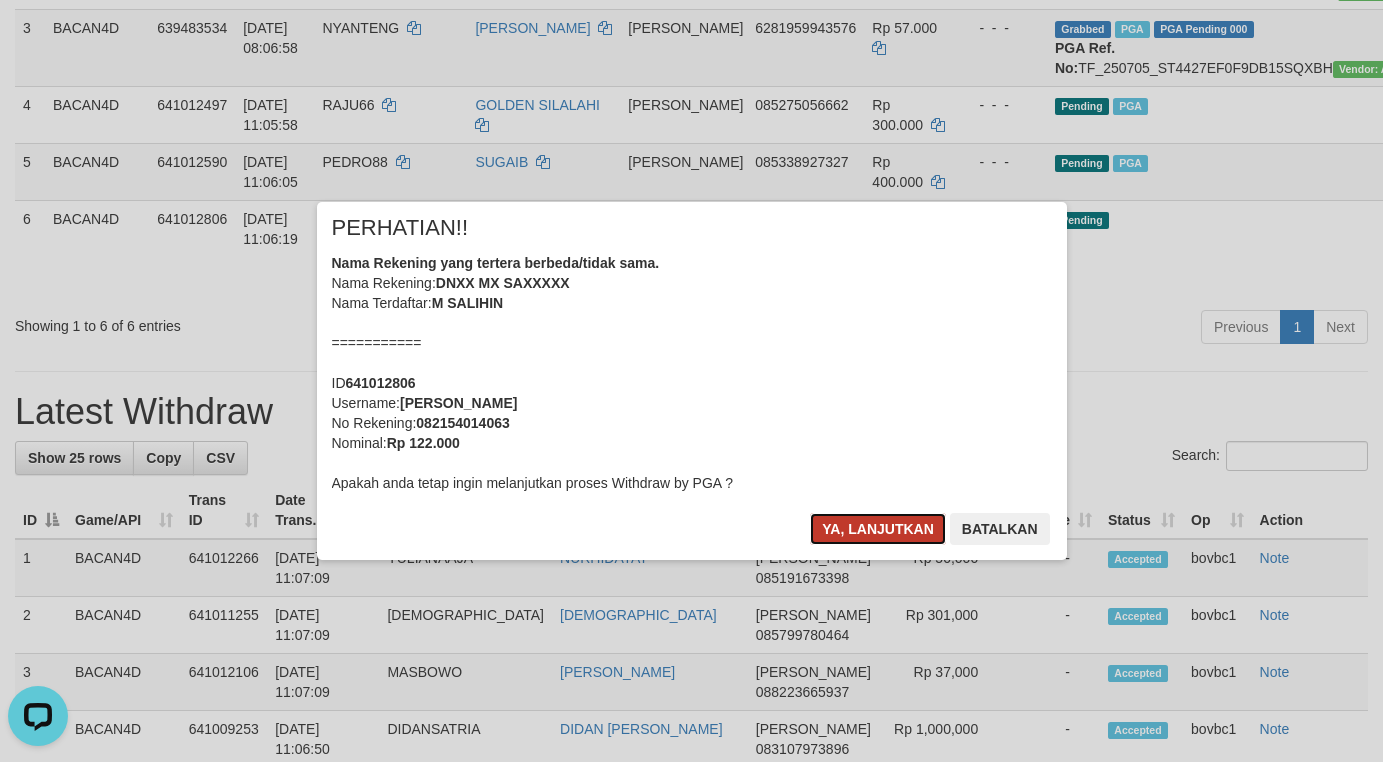 click on "Ya, lanjutkan" at bounding box center (878, 529) 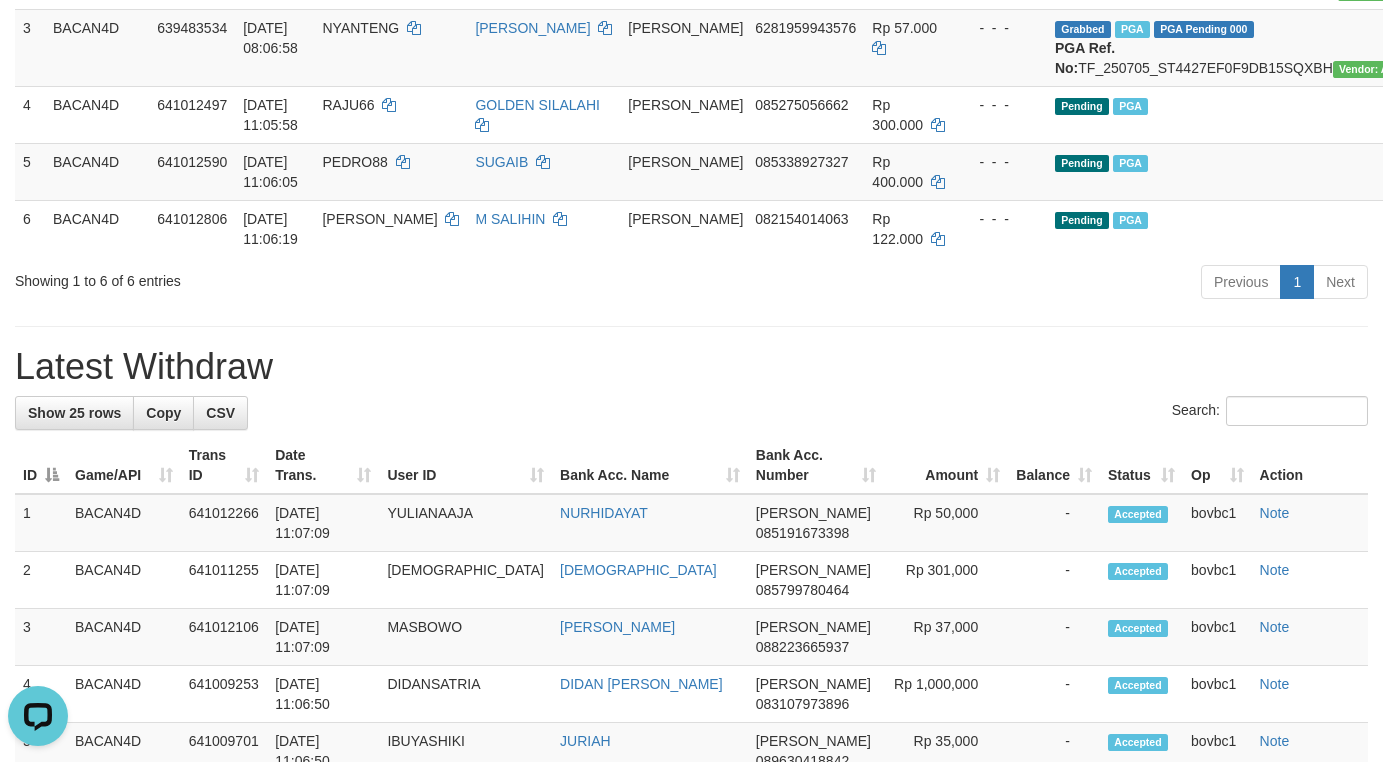 click on "Latest Withdraw" at bounding box center [691, 367] 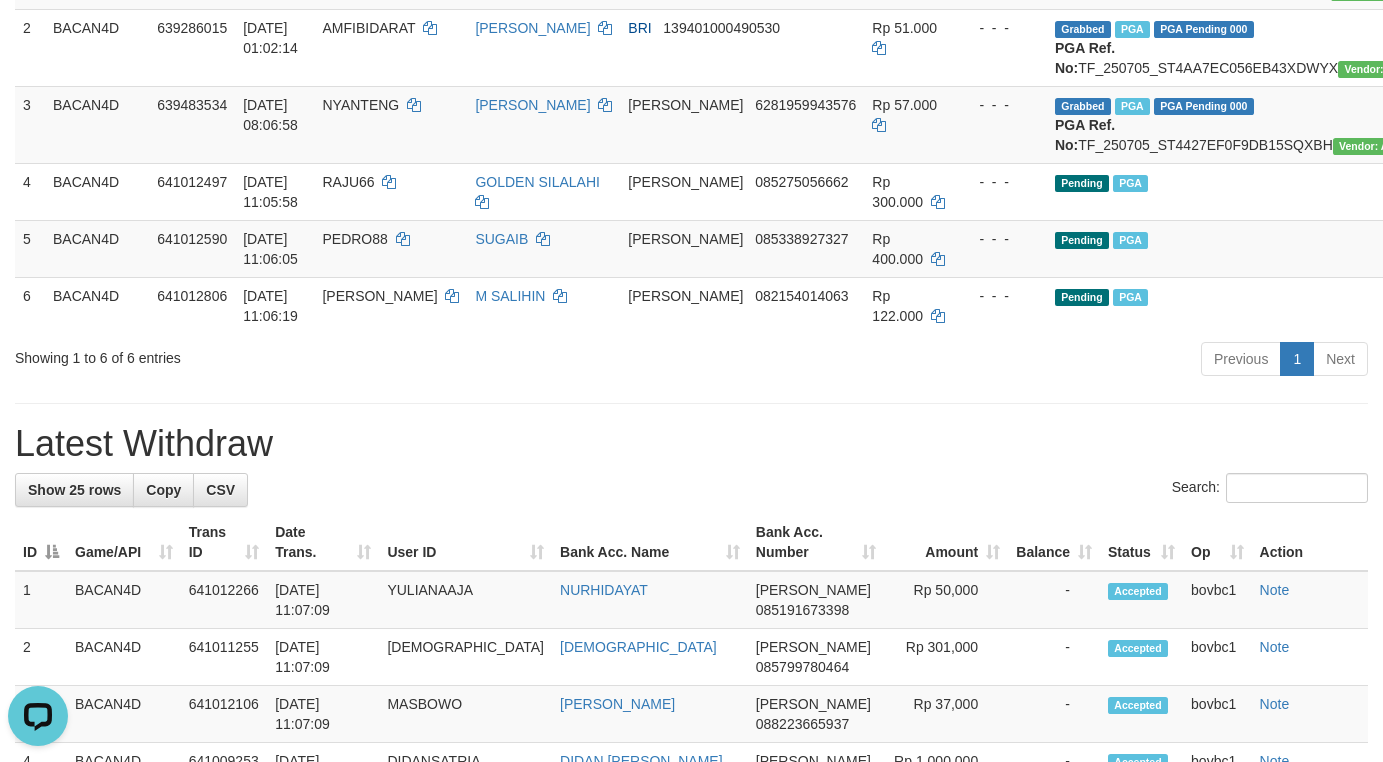 scroll, scrollTop: 330, scrollLeft: 0, axis: vertical 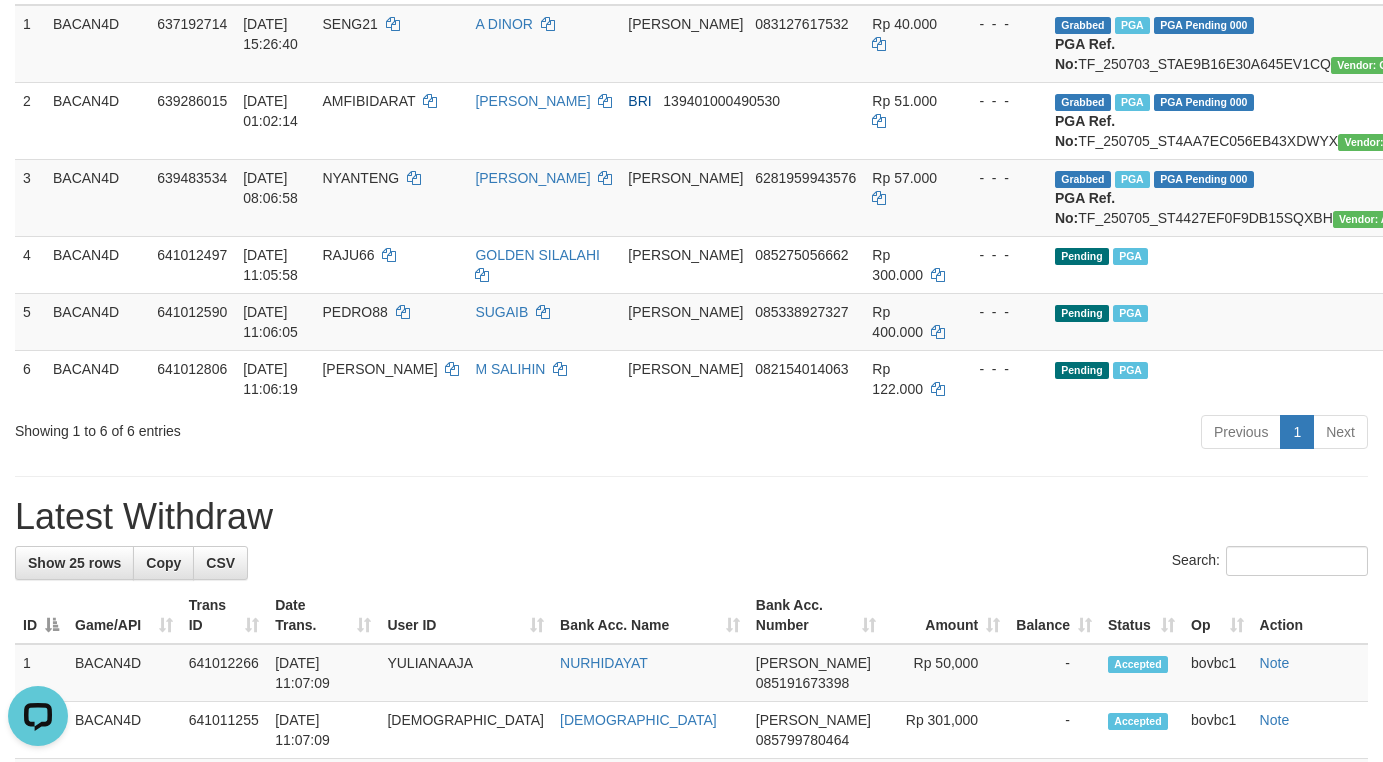 click on "Latest Withdraw" at bounding box center (691, 517) 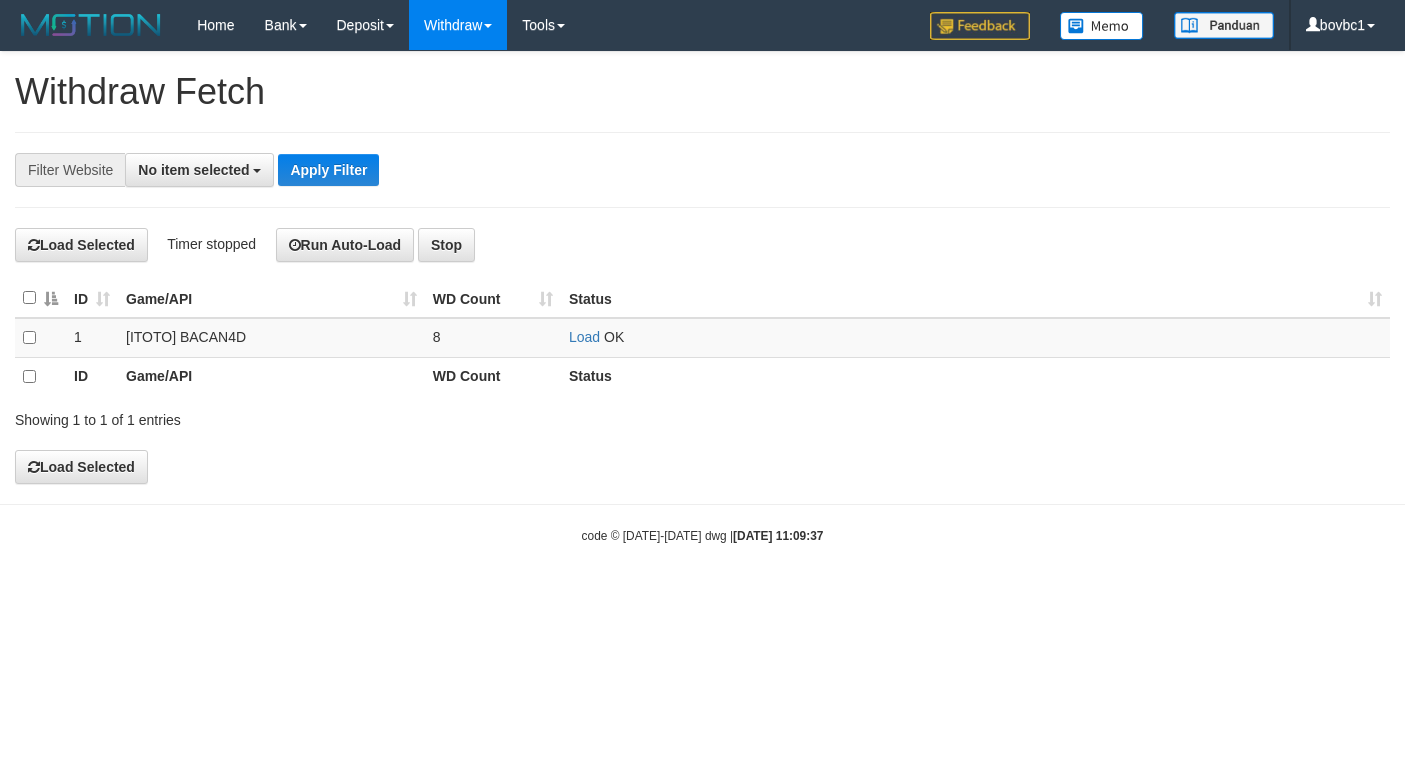 select 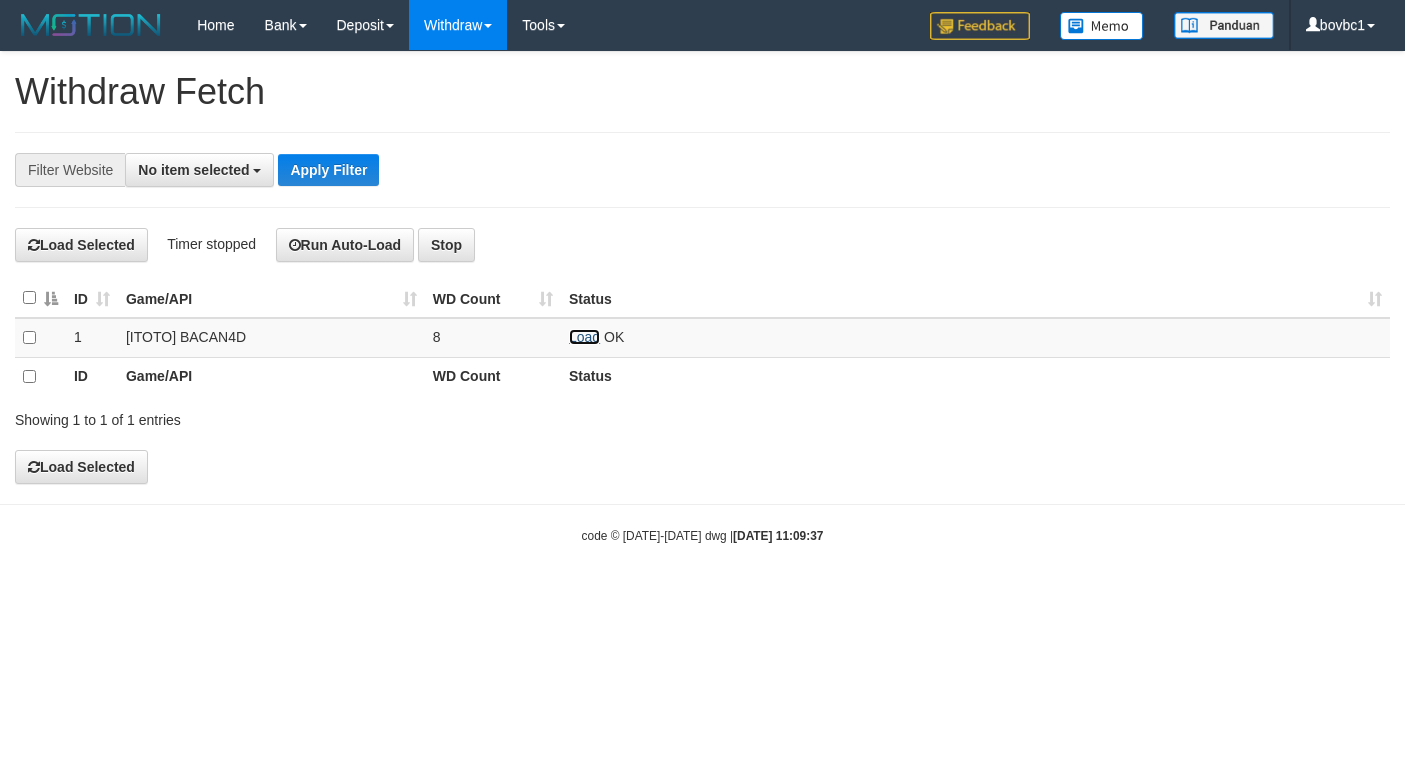 scroll, scrollTop: 0, scrollLeft: 0, axis: both 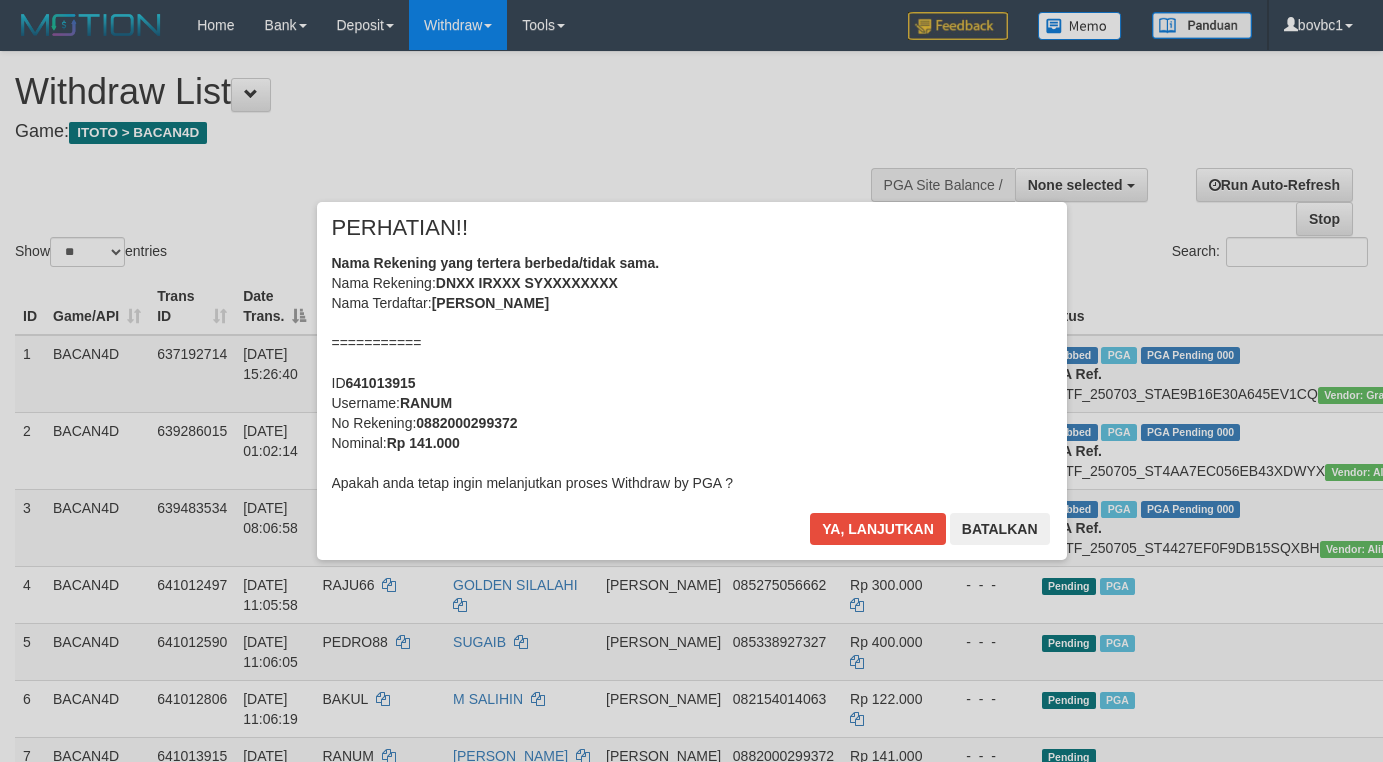 select 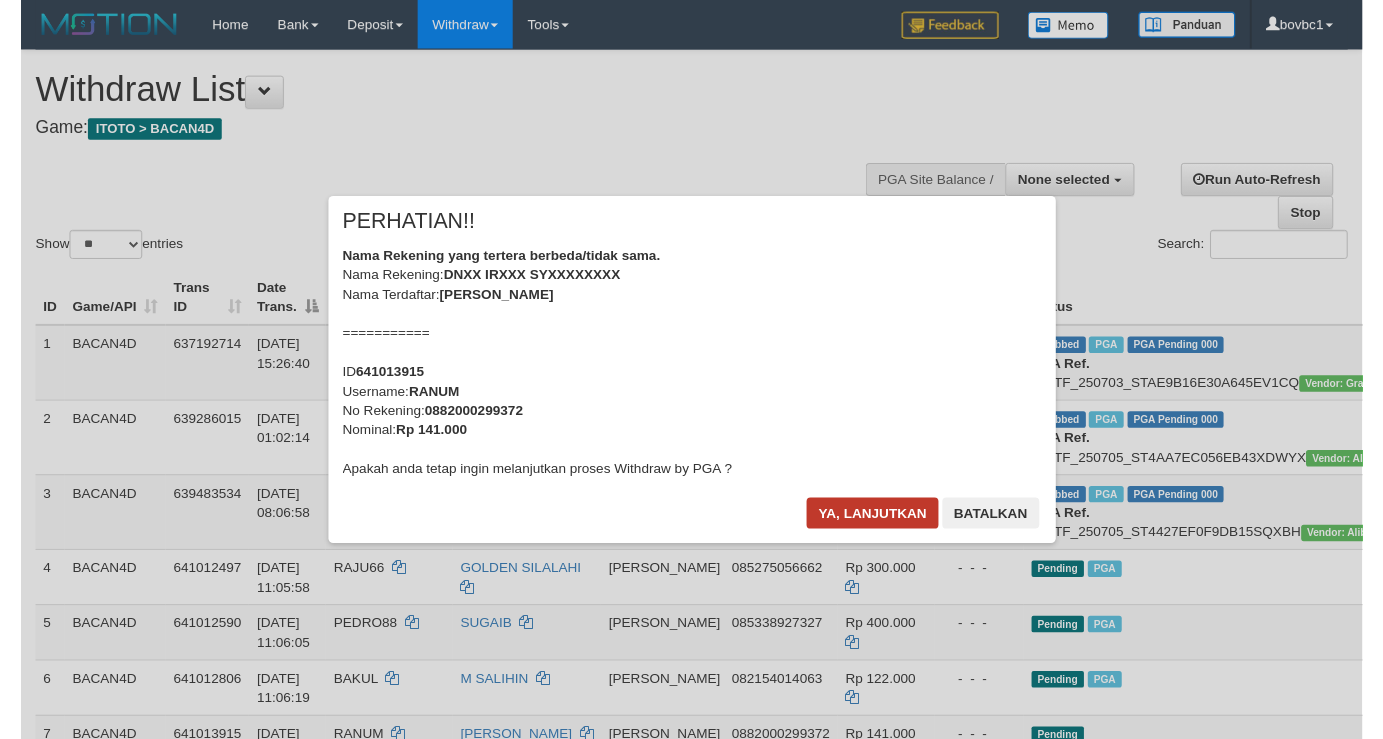 scroll, scrollTop: 538, scrollLeft: 0, axis: vertical 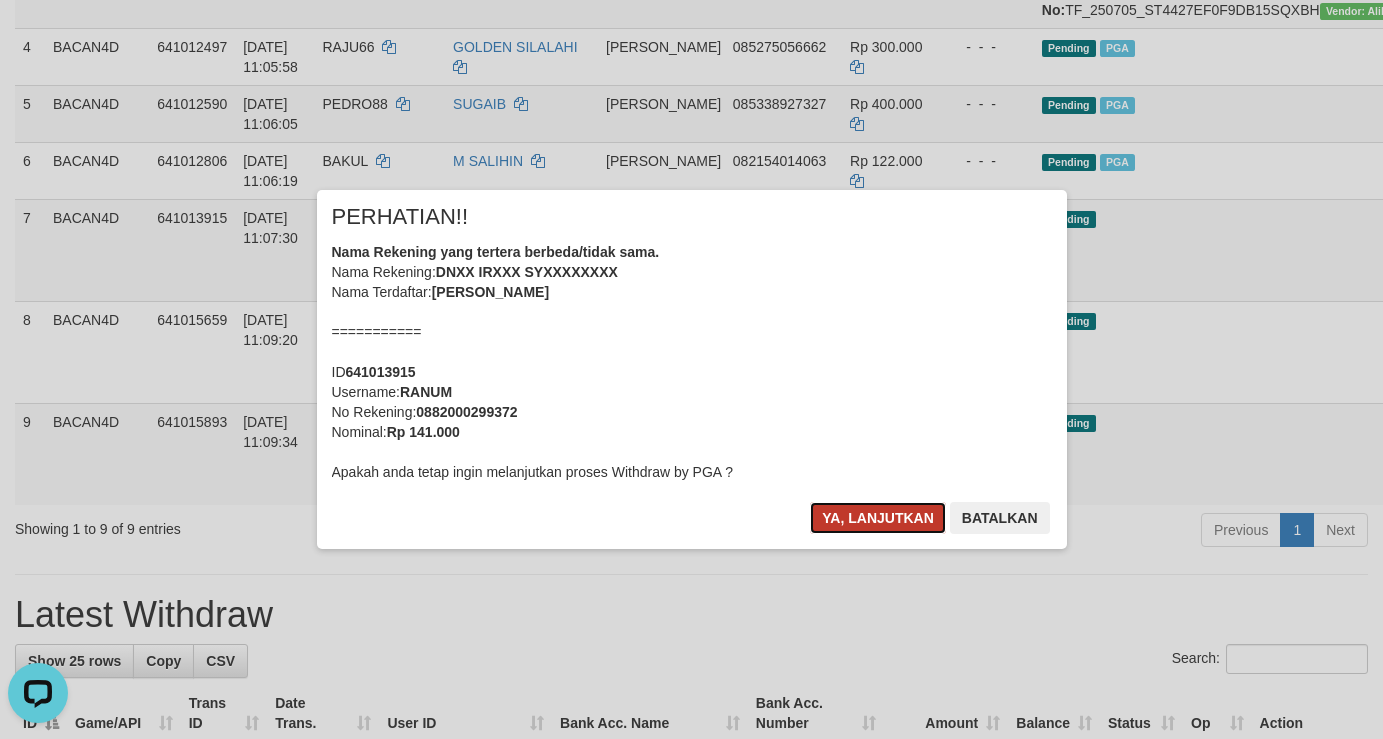 click on "Ya, lanjutkan" at bounding box center [878, 518] 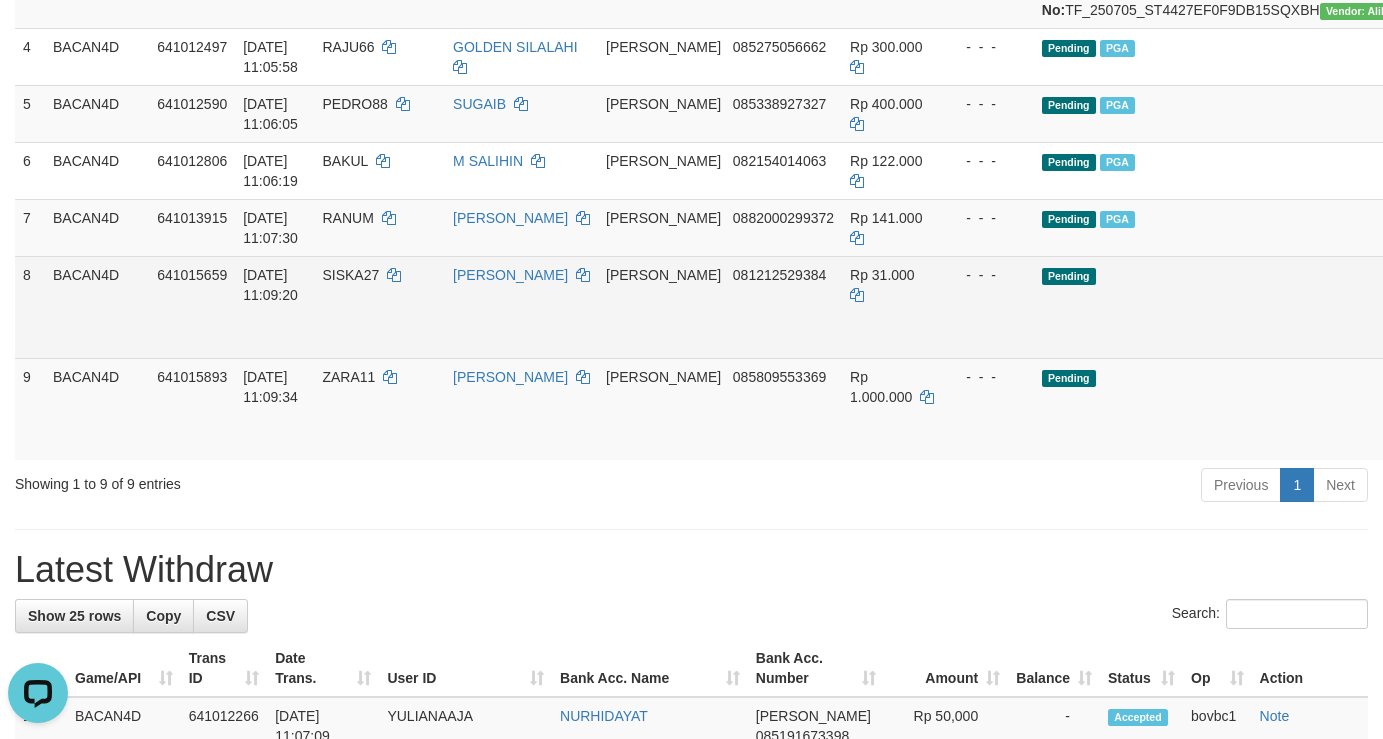 click on "Send PGA" at bounding box center (1532, 330) 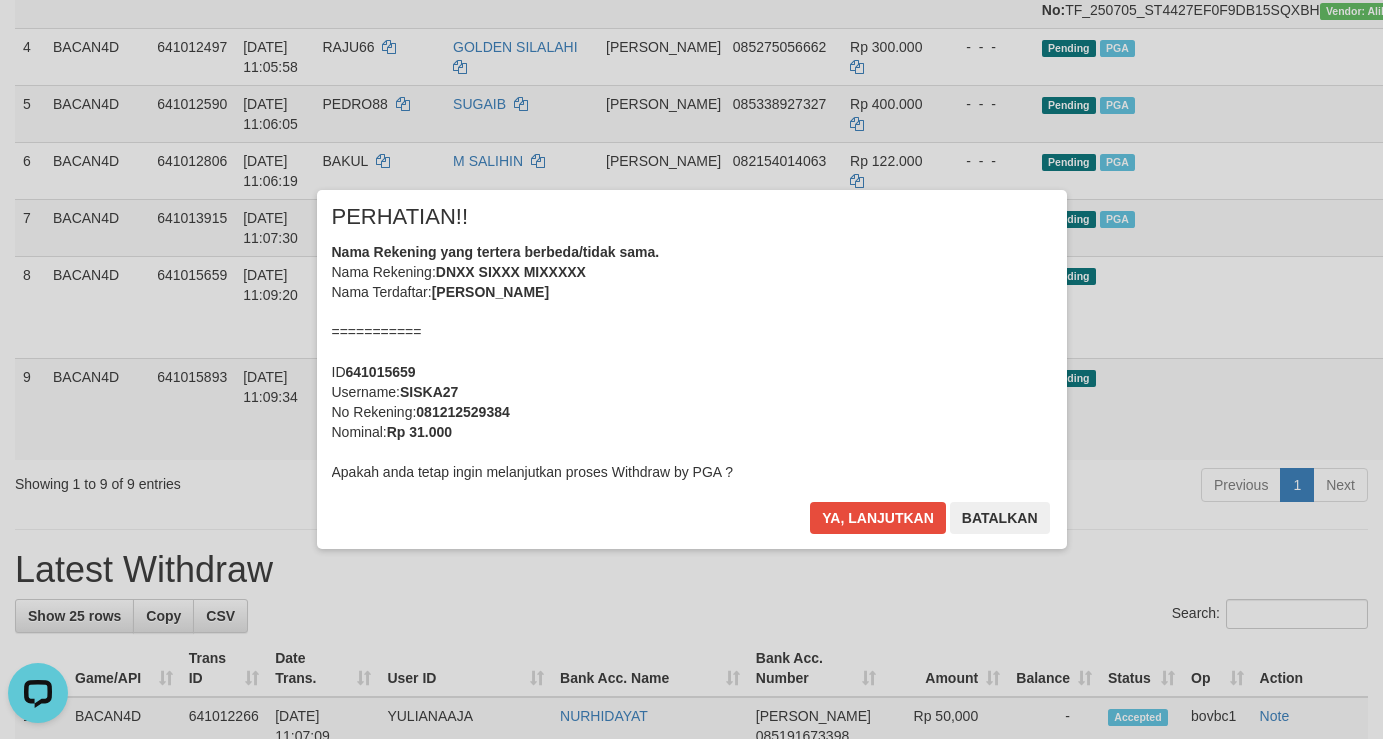 click on "× PERHATIAN!! Nama Rekening yang tertera berbeda/tidak sama. Nama Rekening:  DNXX SIXXX MIXXXXX Nama Terdaftar:  SISKA MIYANTI =========== ID  641015659 Username:  SISKA27 No Rekening:  081212529384 Nominal:  Rp 31.000 Apakah anda tetap ingin melanjutkan proses Withdraw by PGA ? Ya, lanjutkan Batalkan" at bounding box center [692, 369] 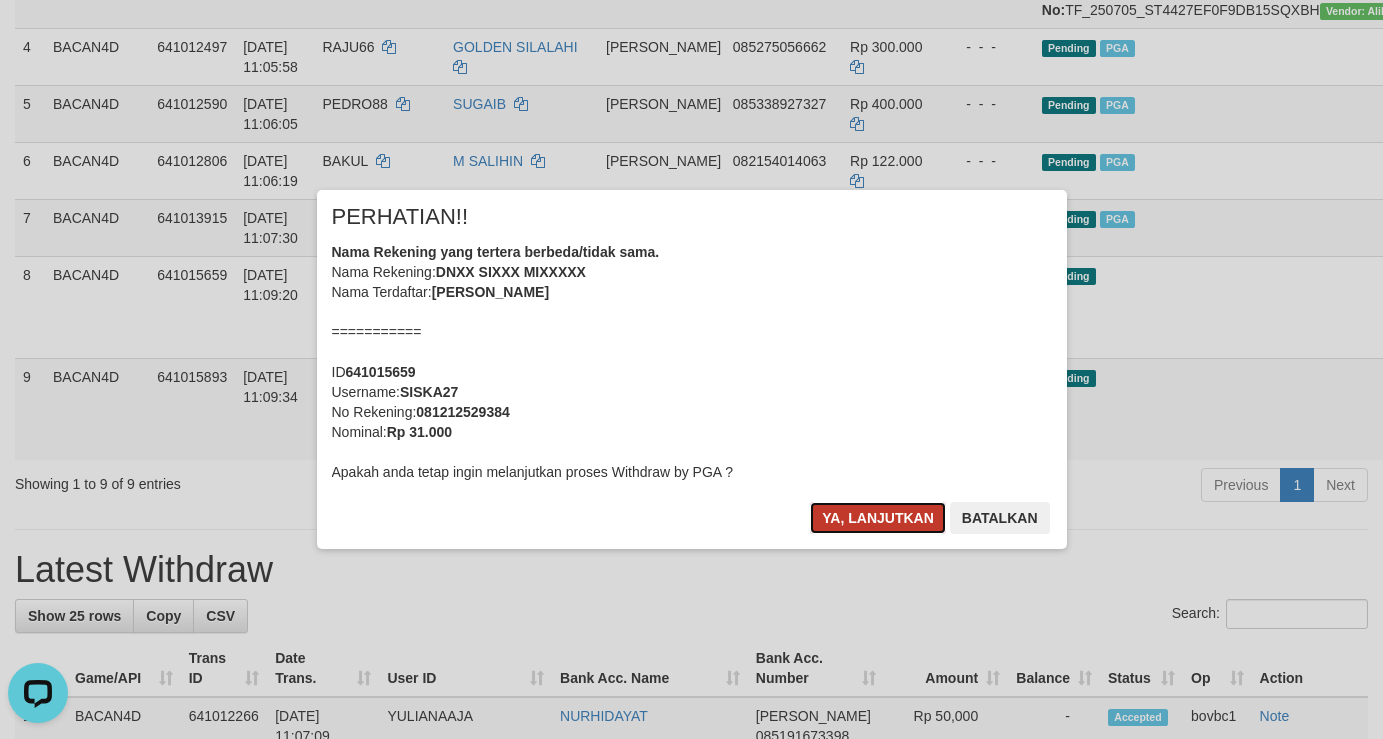 click on "Ya, lanjutkan" at bounding box center (878, 518) 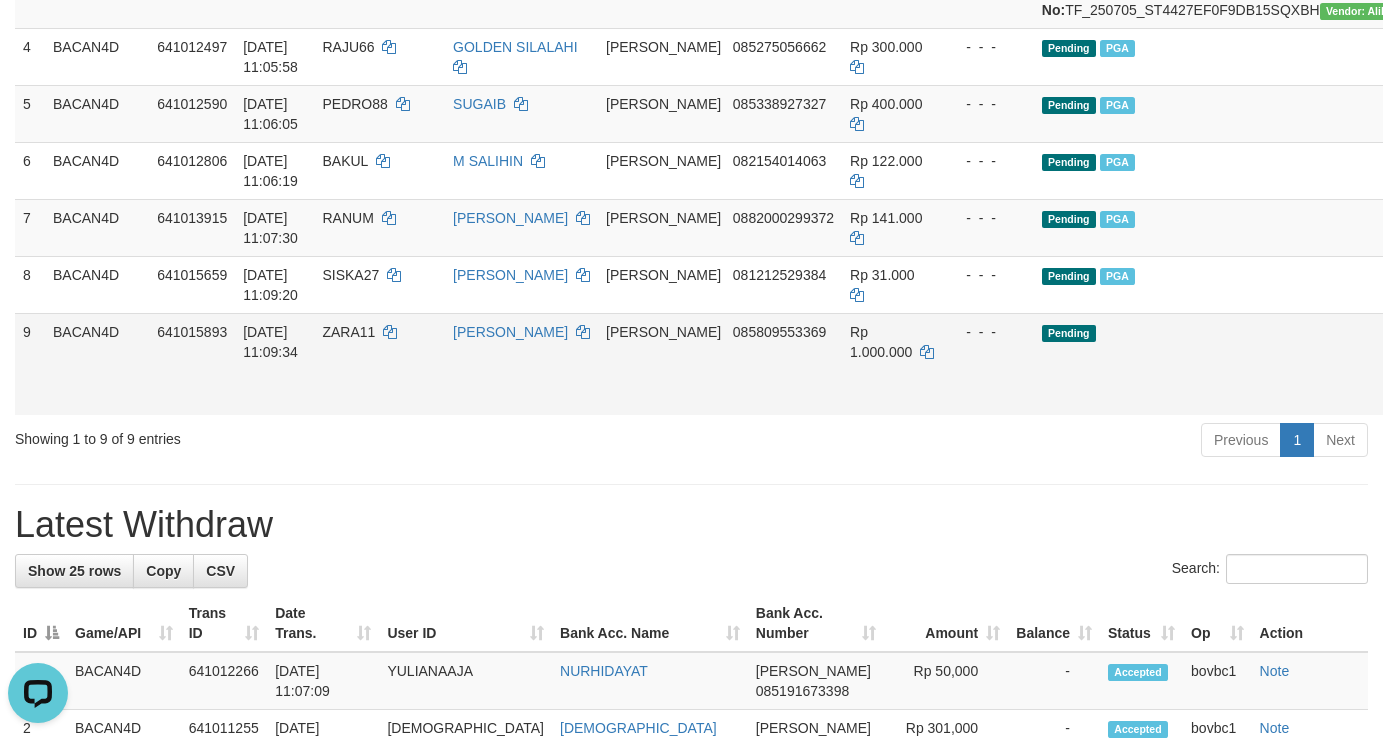 click on "Allow Grab   ·    Reject Send PGA     ·    Note" at bounding box center (1557, 364) 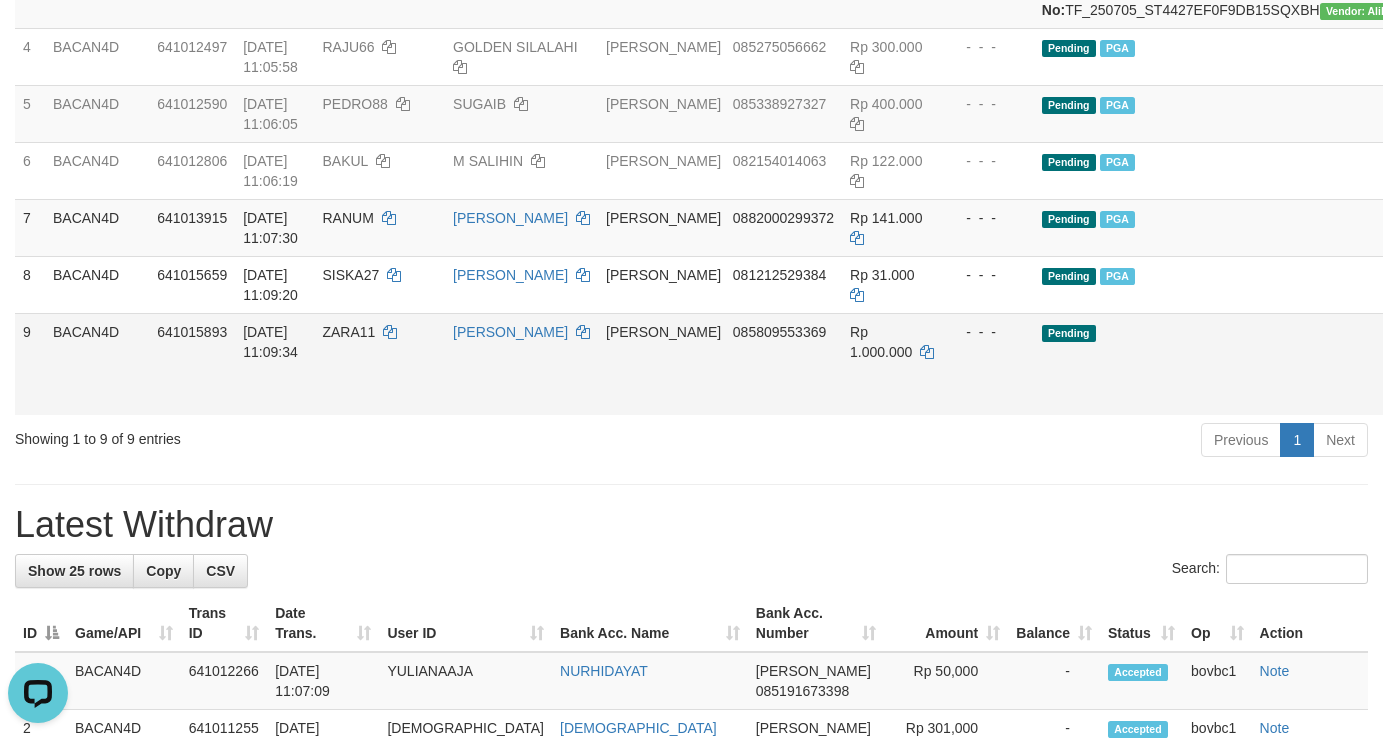 click on "Allow Grab   ·    Reject Send PGA     ·    Note" at bounding box center (1557, 364) 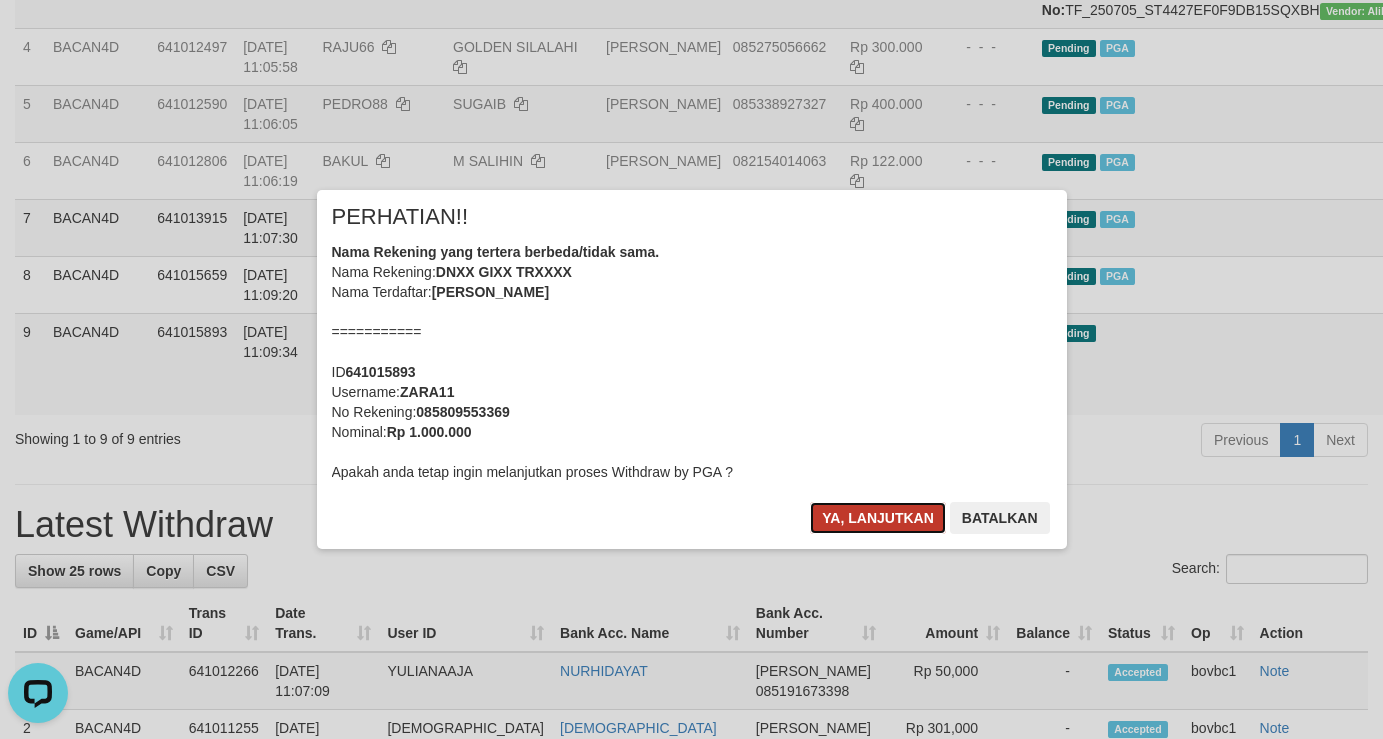 click on "Ya, lanjutkan" at bounding box center (878, 518) 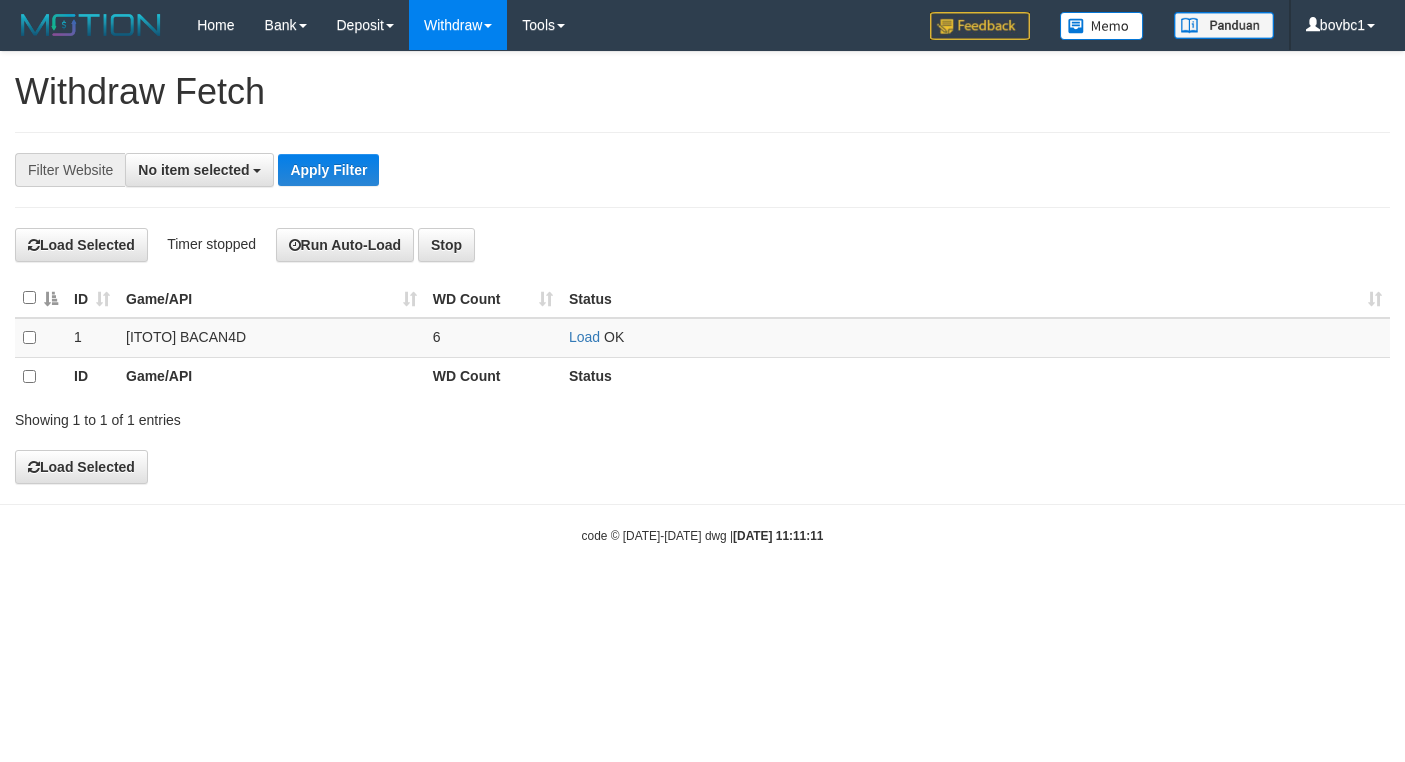 select 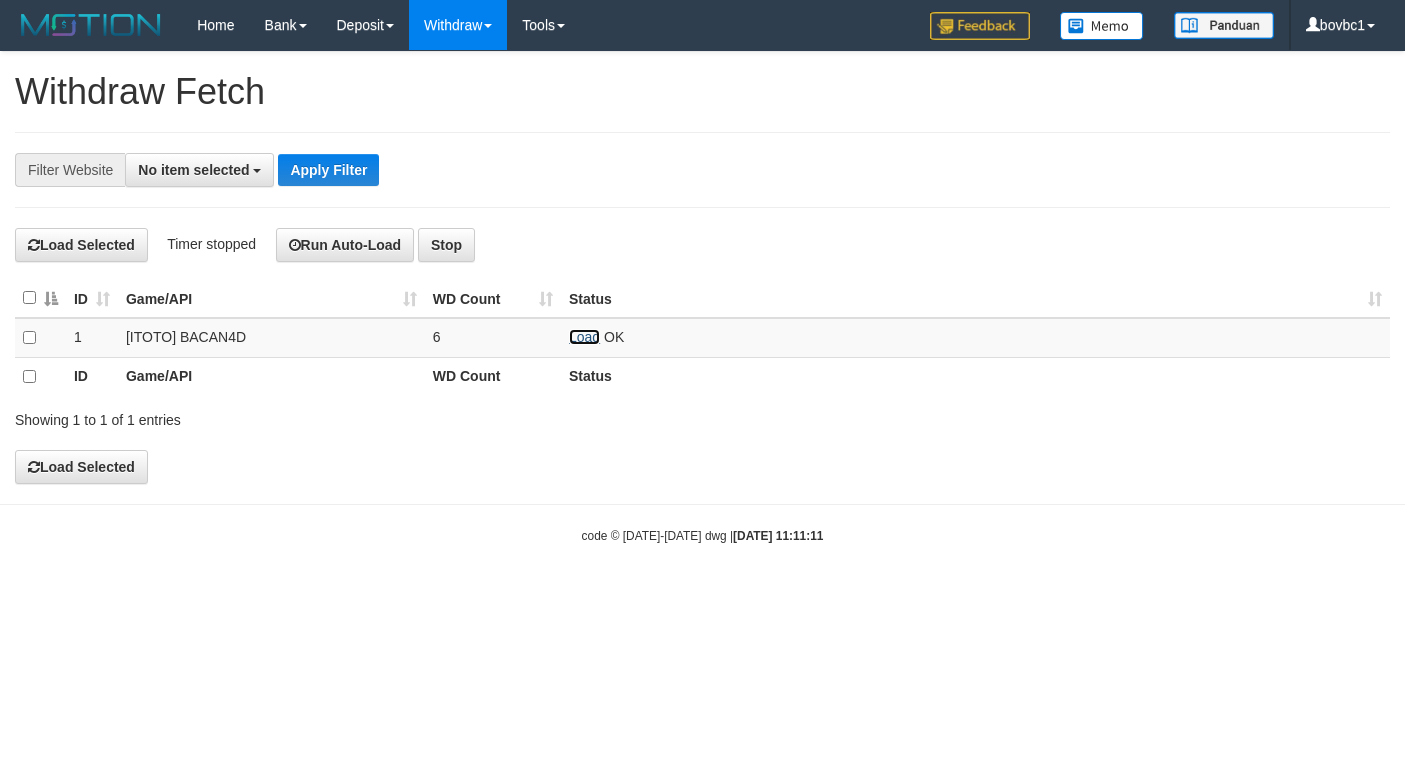 scroll, scrollTop: 0, scrollLeft: 0, axis: both 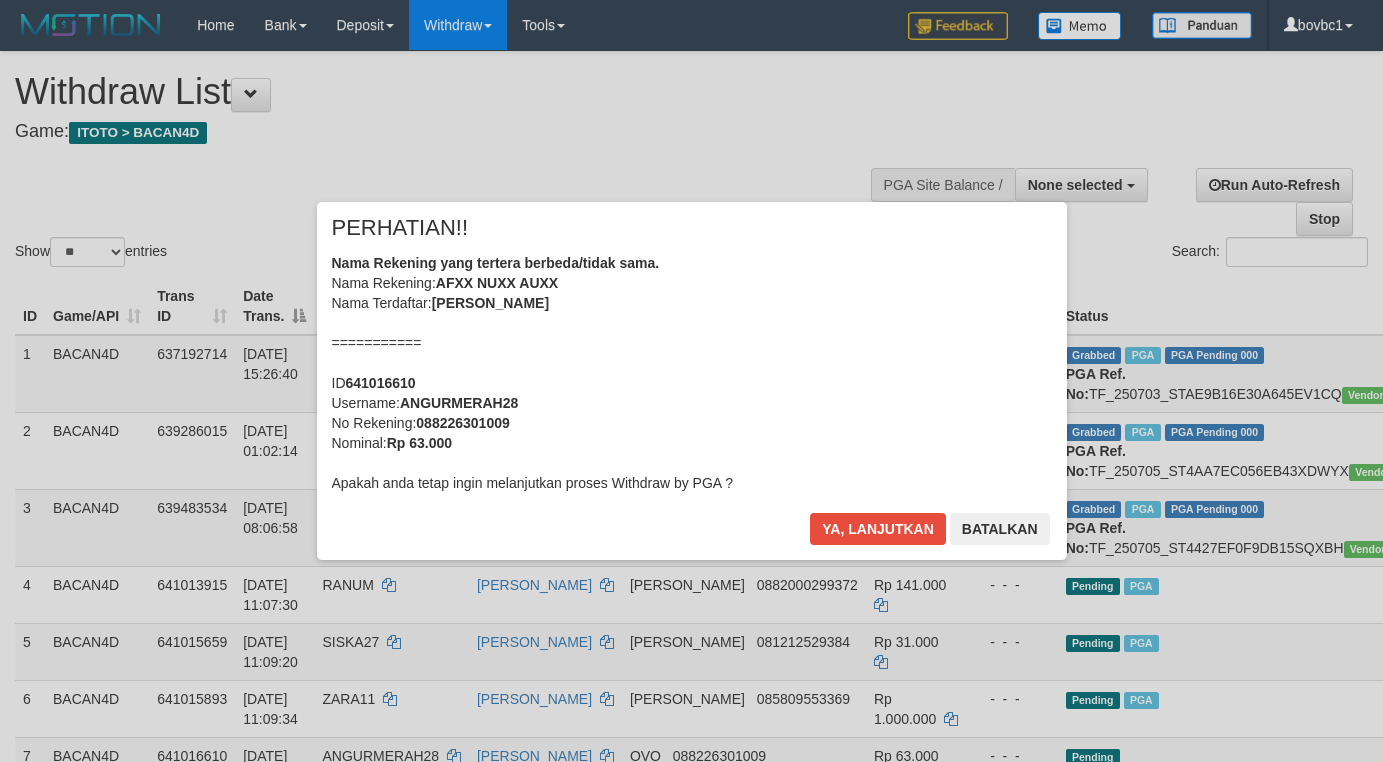 select 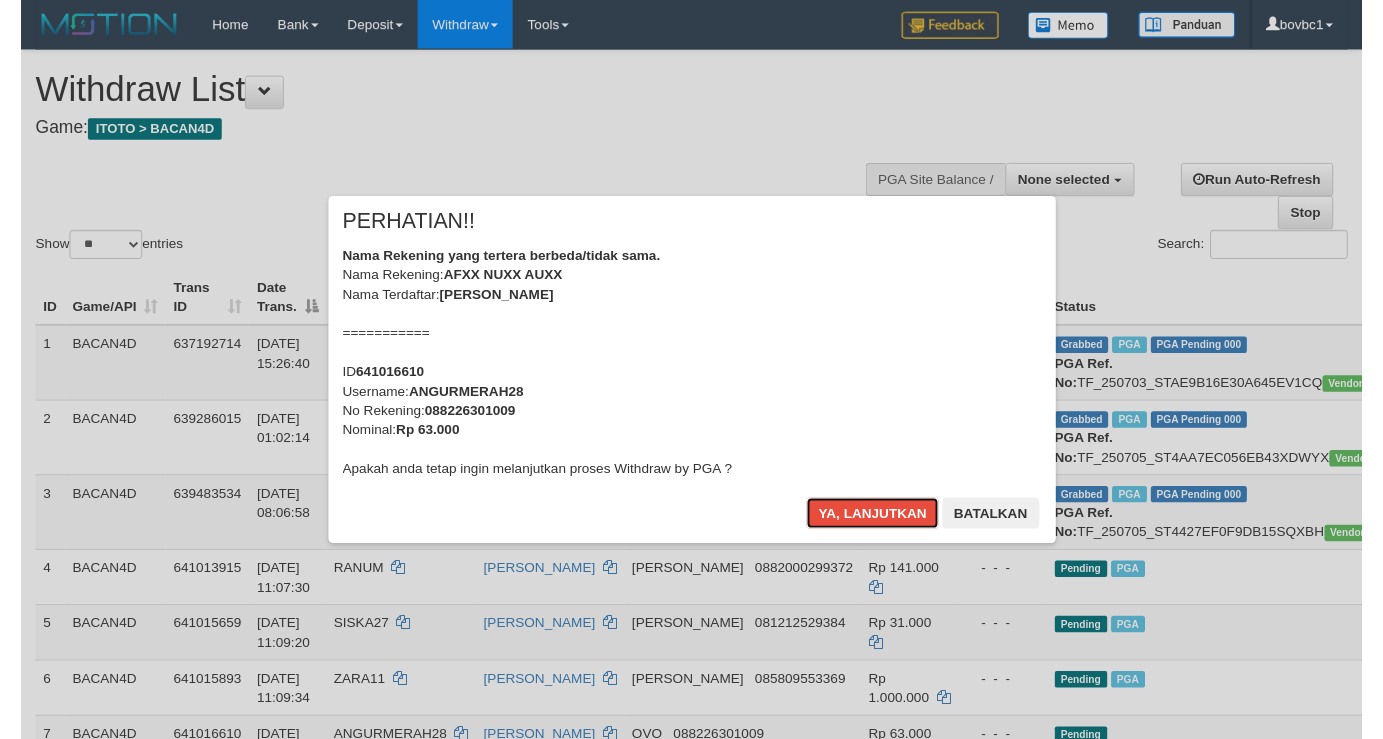 scroll, scrollTop: 538, scrollLeft: 0, axis: vertical 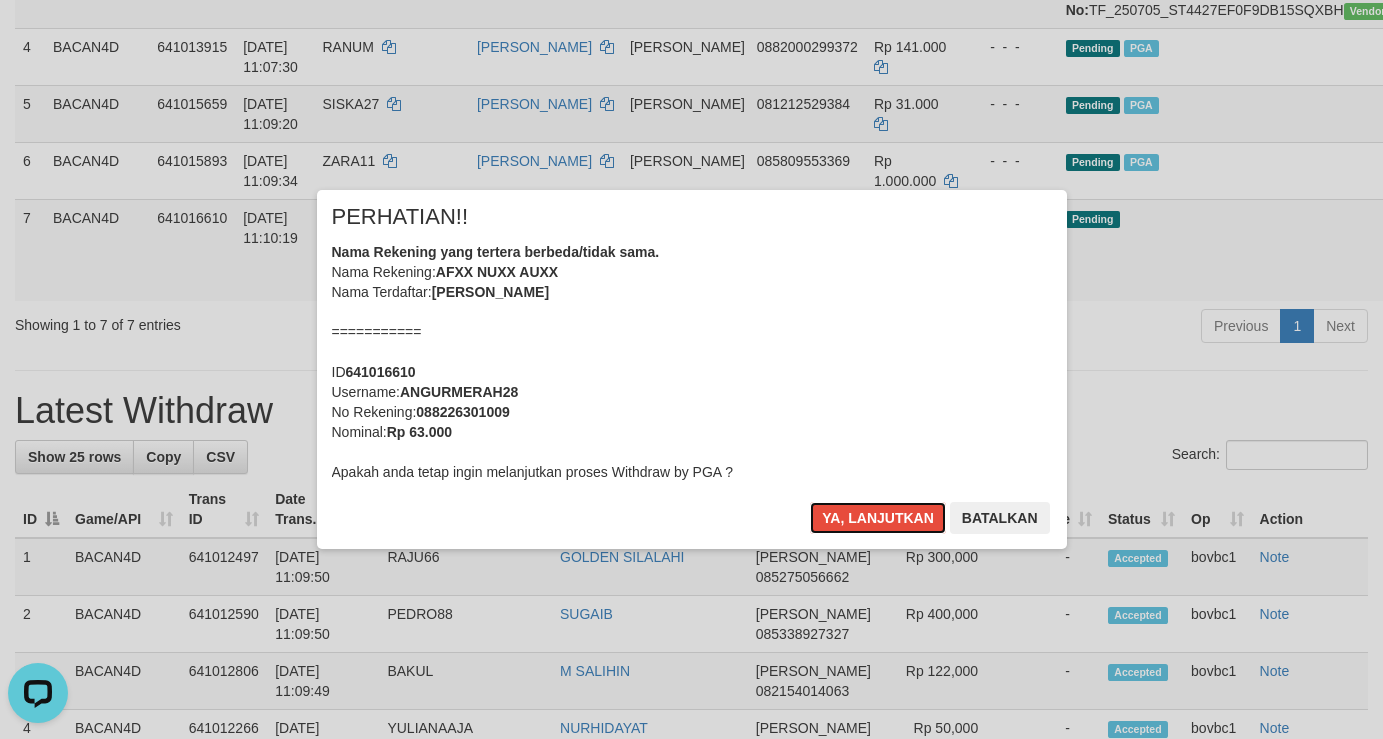 click on "Ya, lanjutkan" at bounding box center (878, 518) 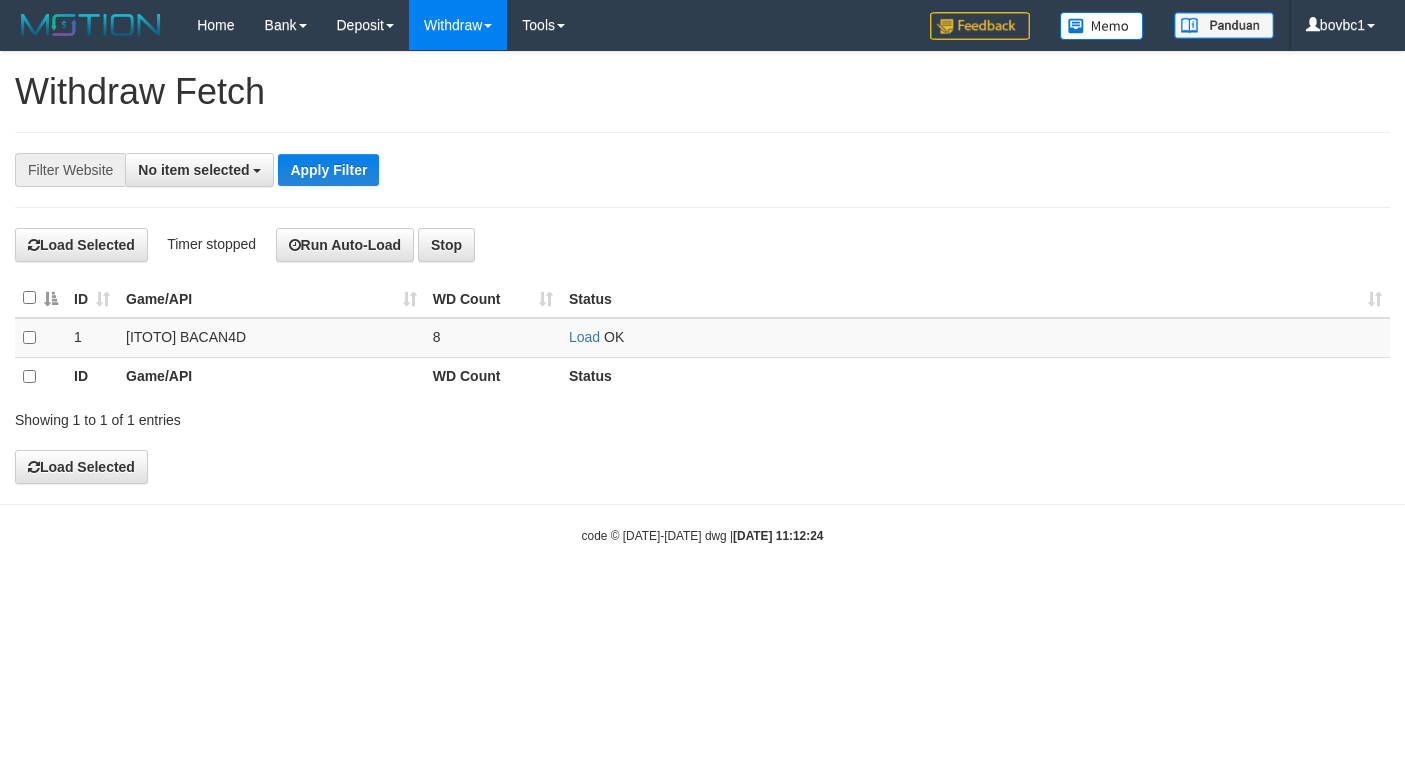 select 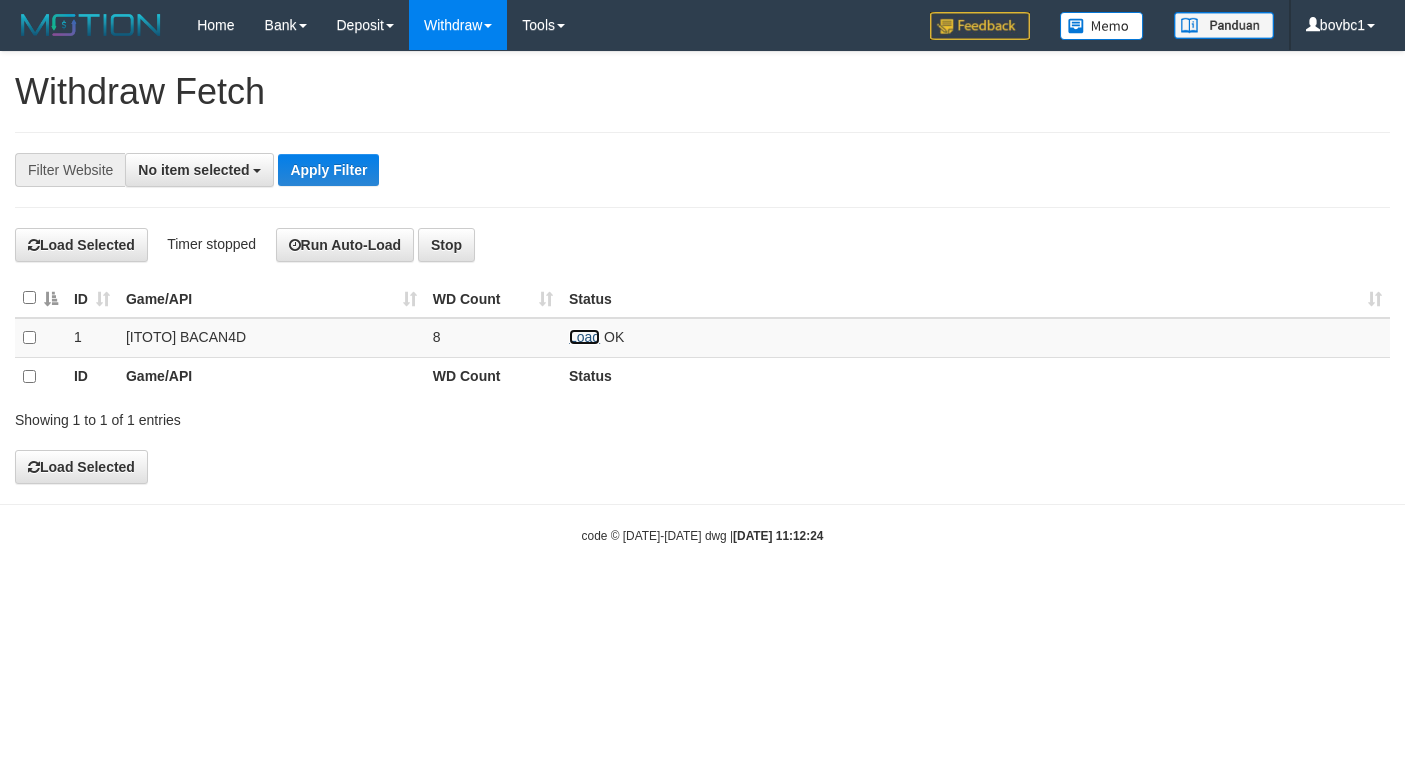 scroll, scrollTop: 0, scrollLeft: 0, axis: both 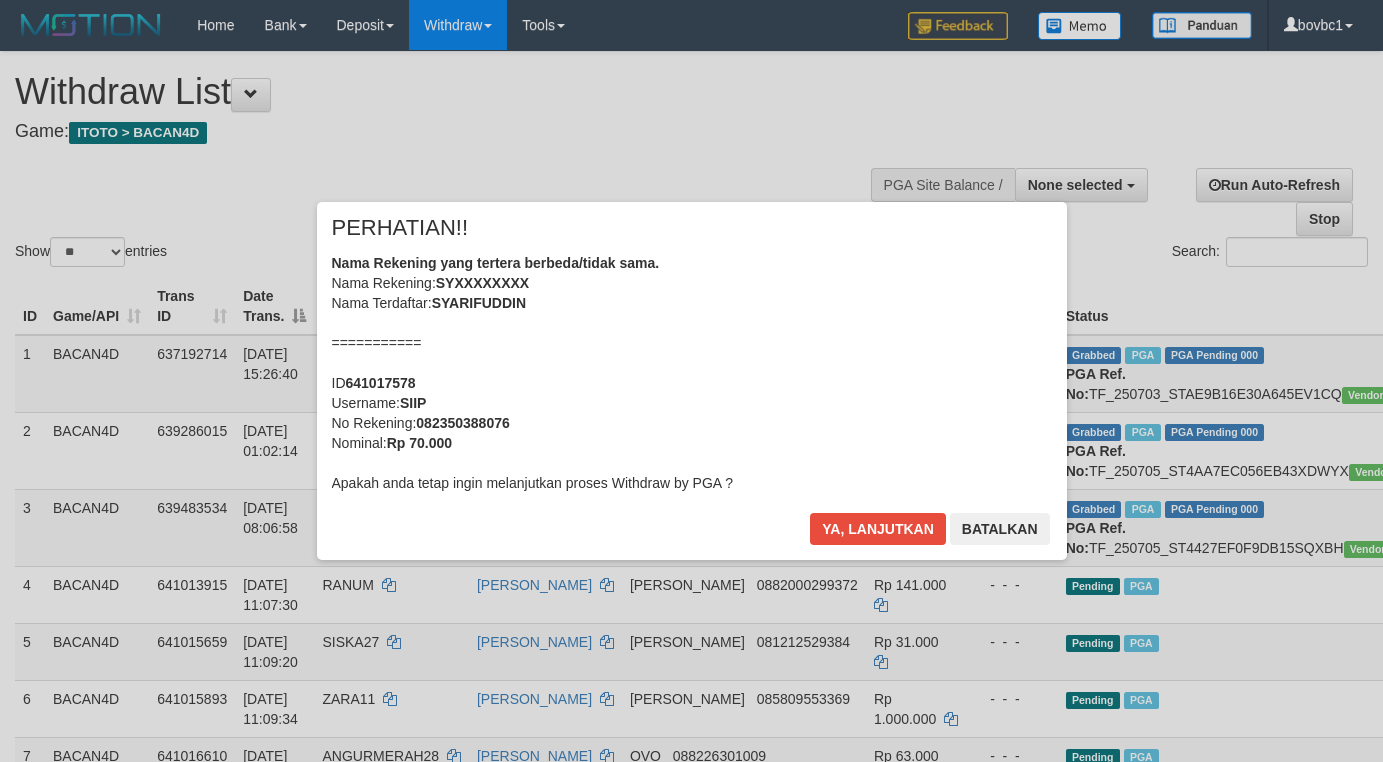 select 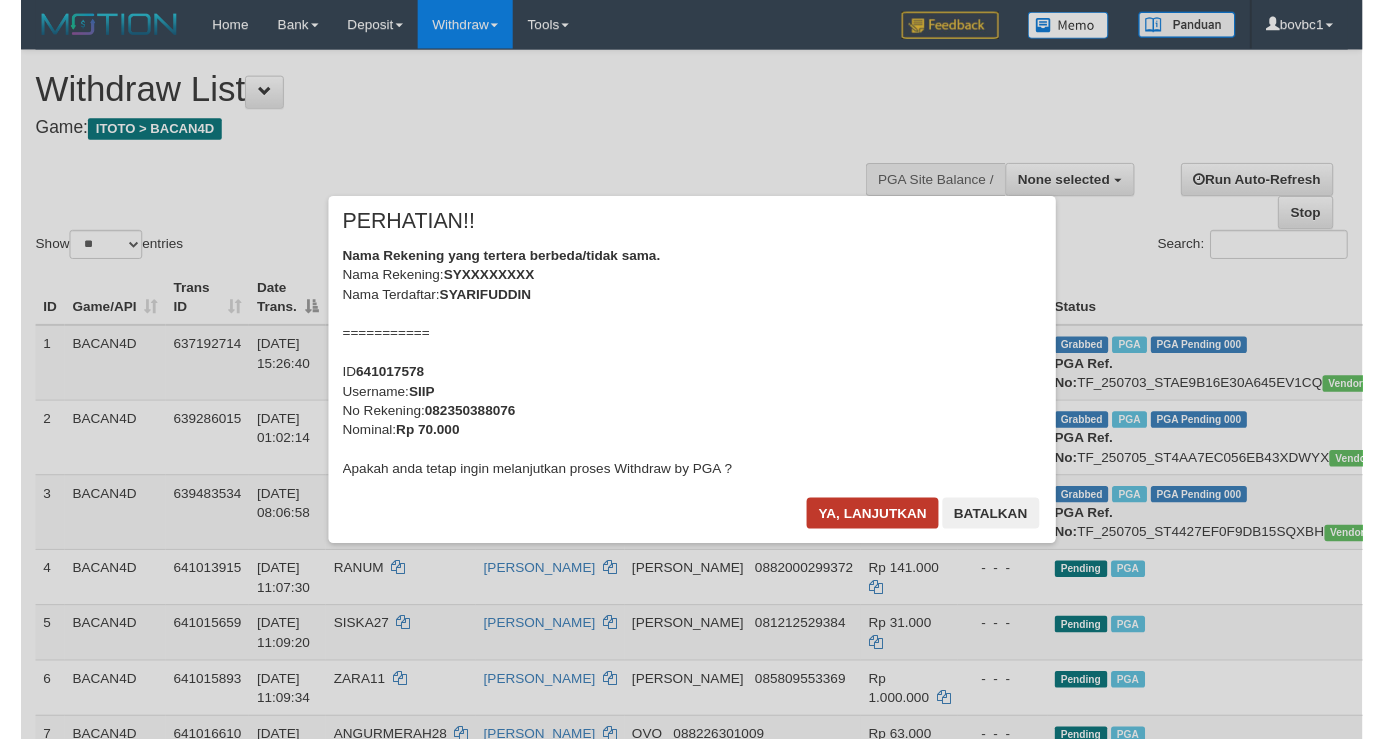 scroll, scrollTop: 538, scrollLeft: 0, axis: vertical 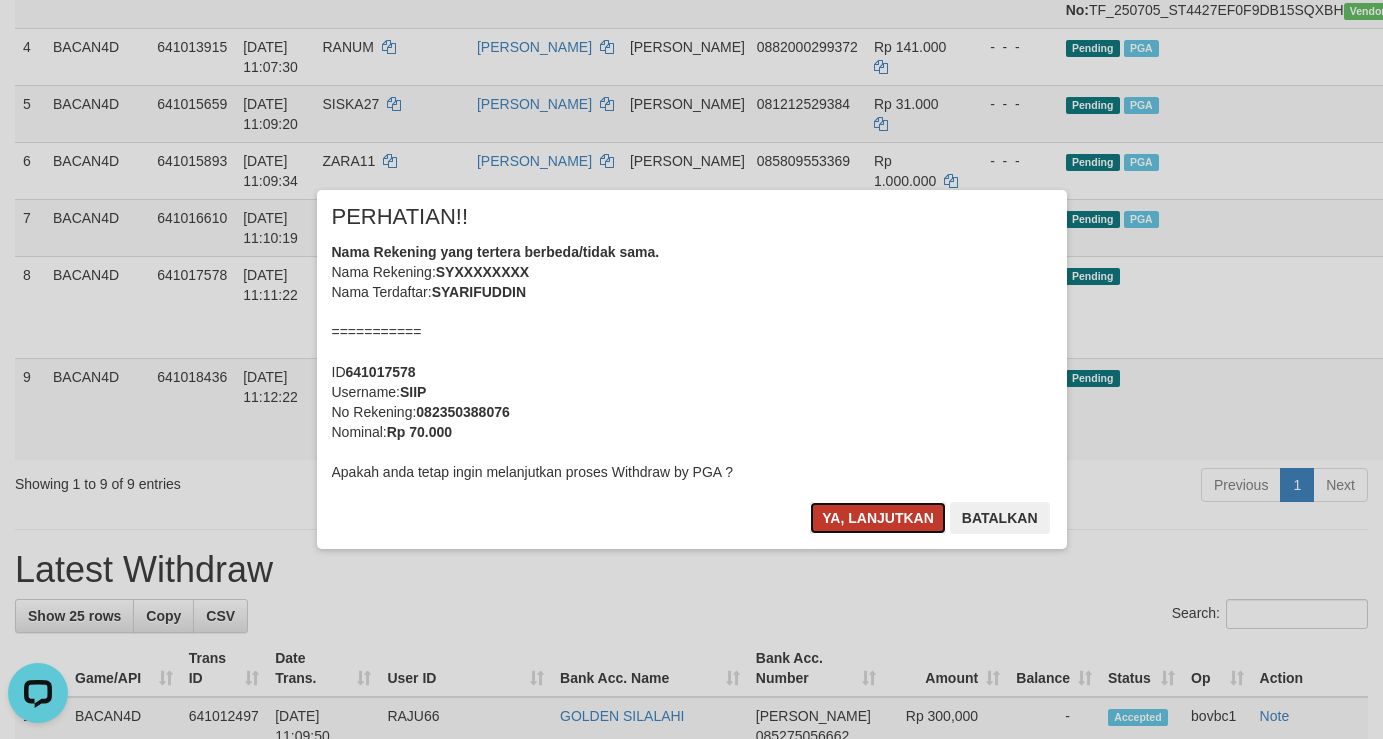 click on "Ya, lanjutkan" at bounding box center (878, 518) 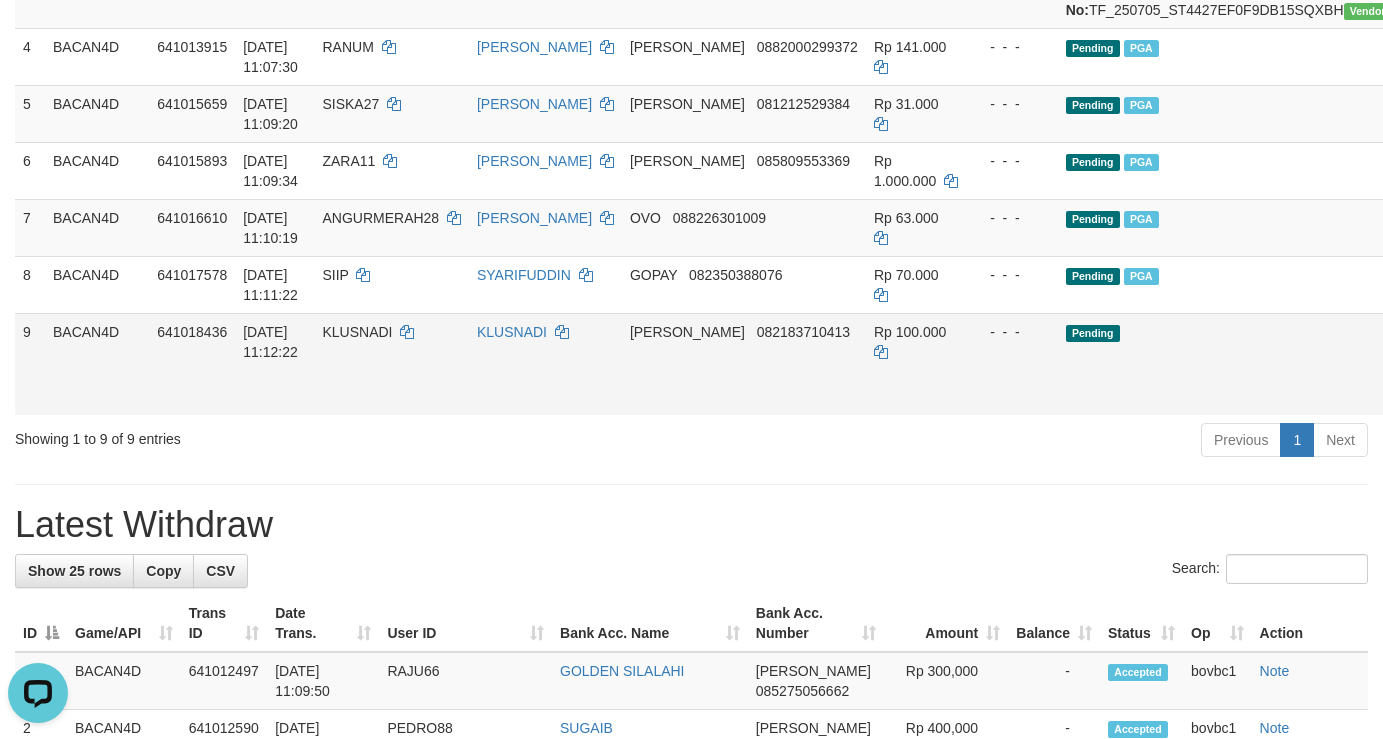 click on "Send PGA" at bounding box center [1556, 387] 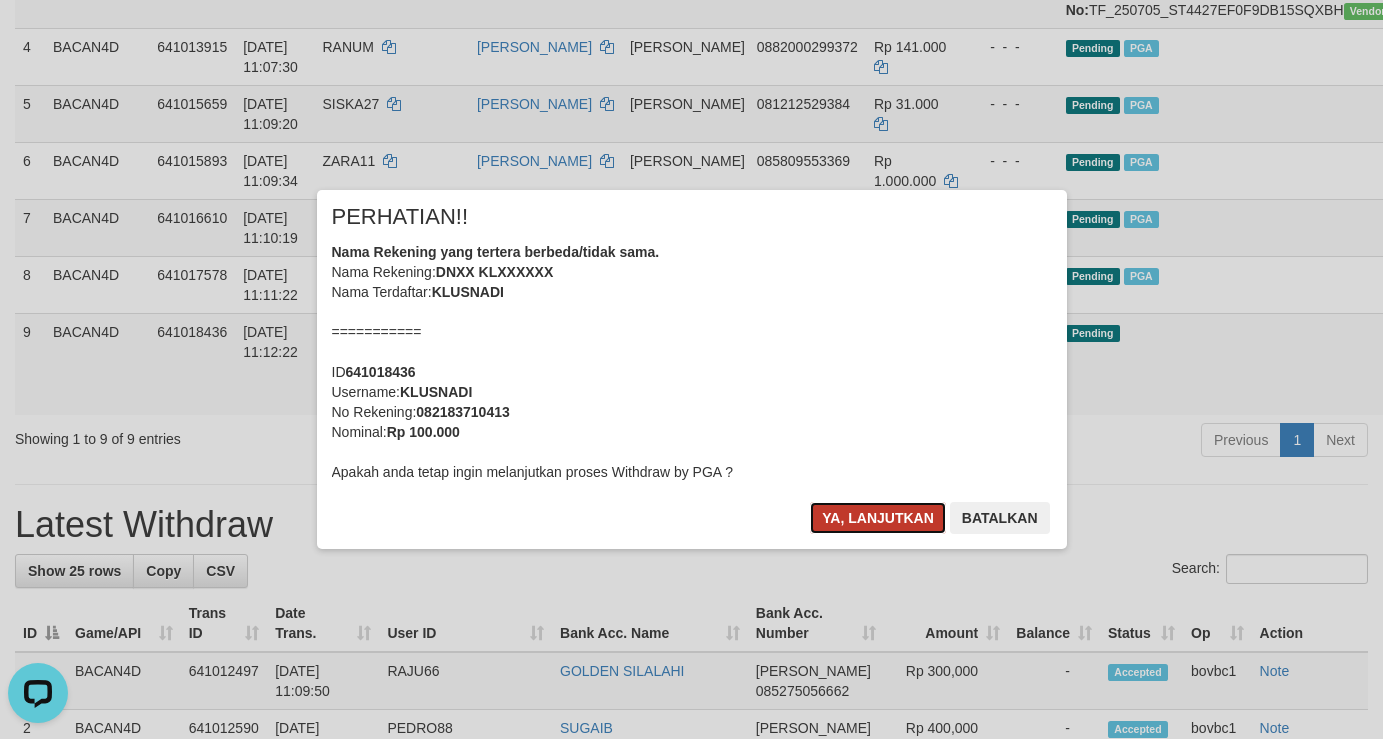 click on "Ya, lanjutkan" at bounding box center (878, 518) 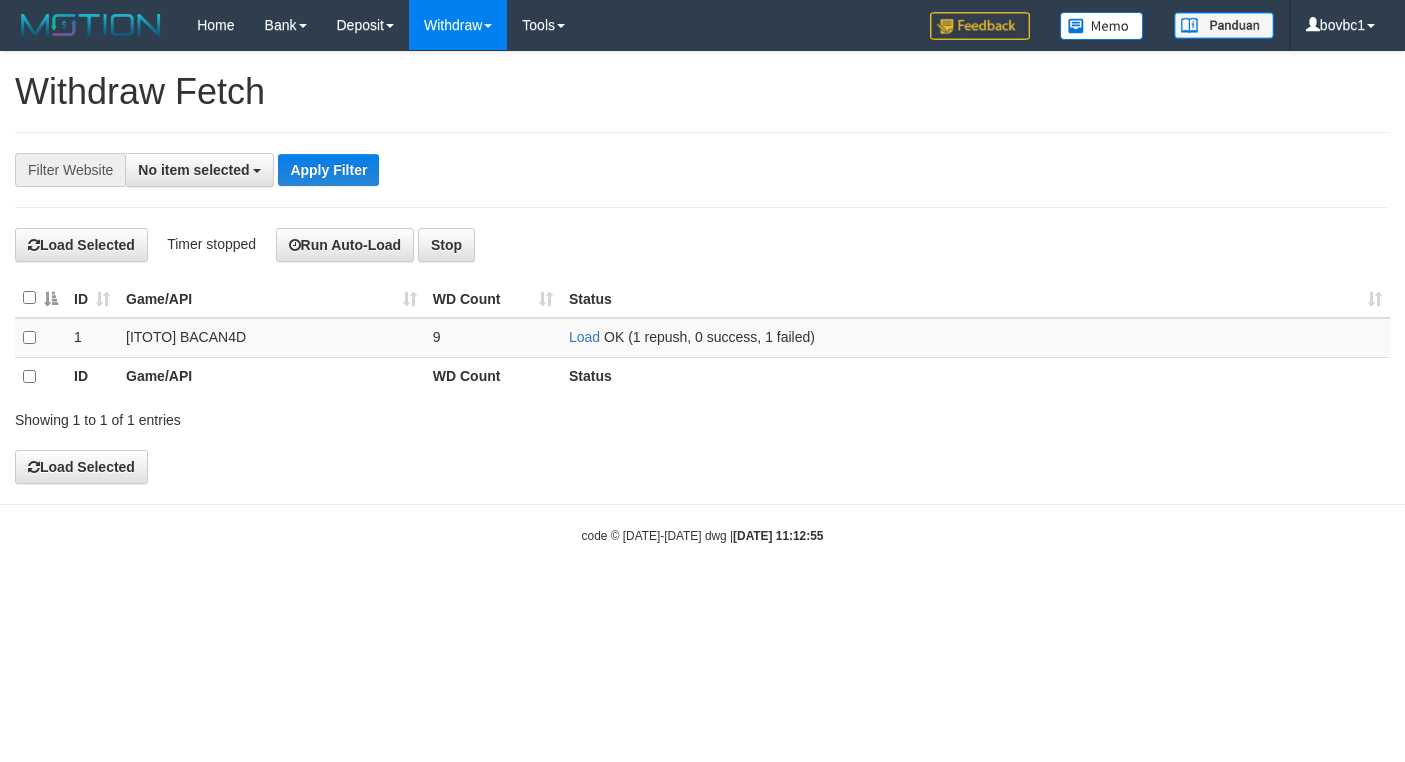 select 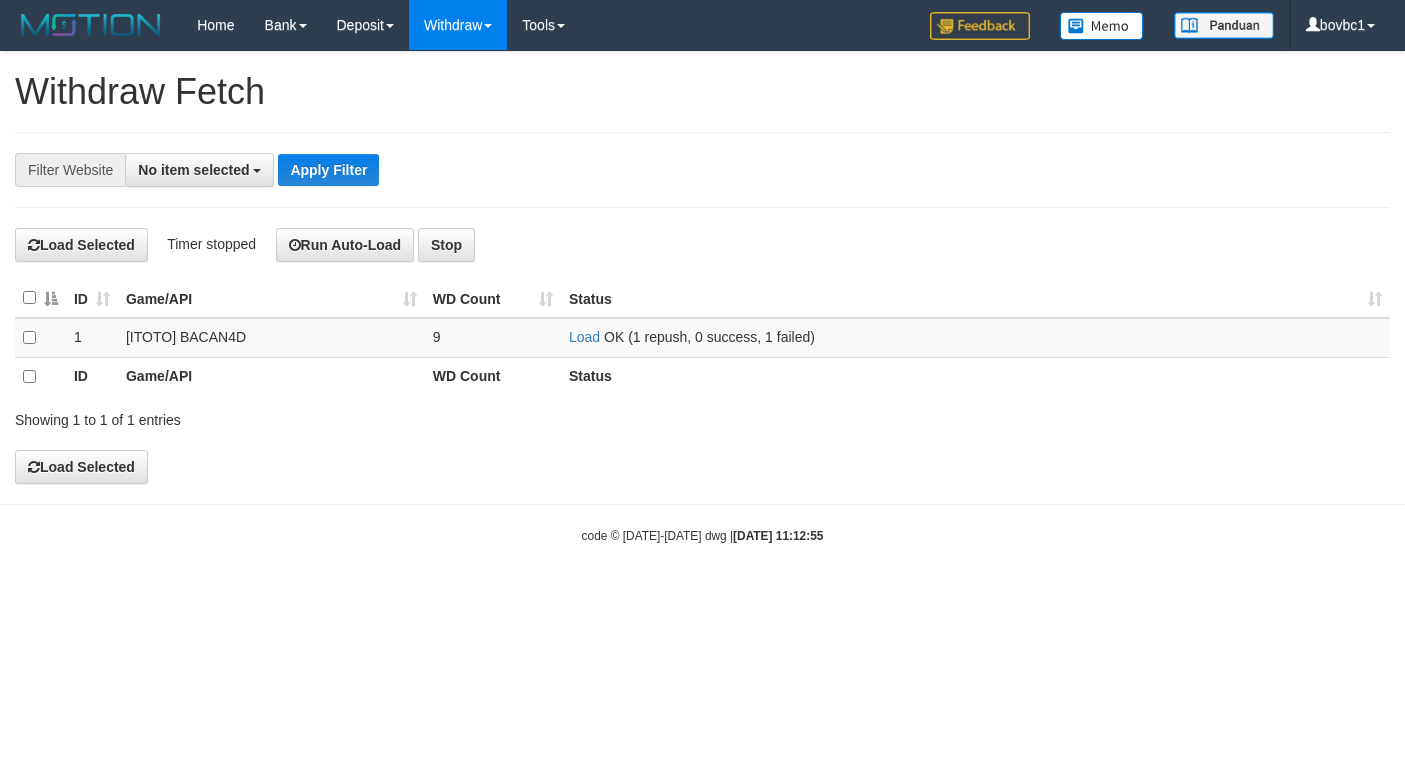 scroll, scrollTop: 0, scrollLeft: 0, axis: both 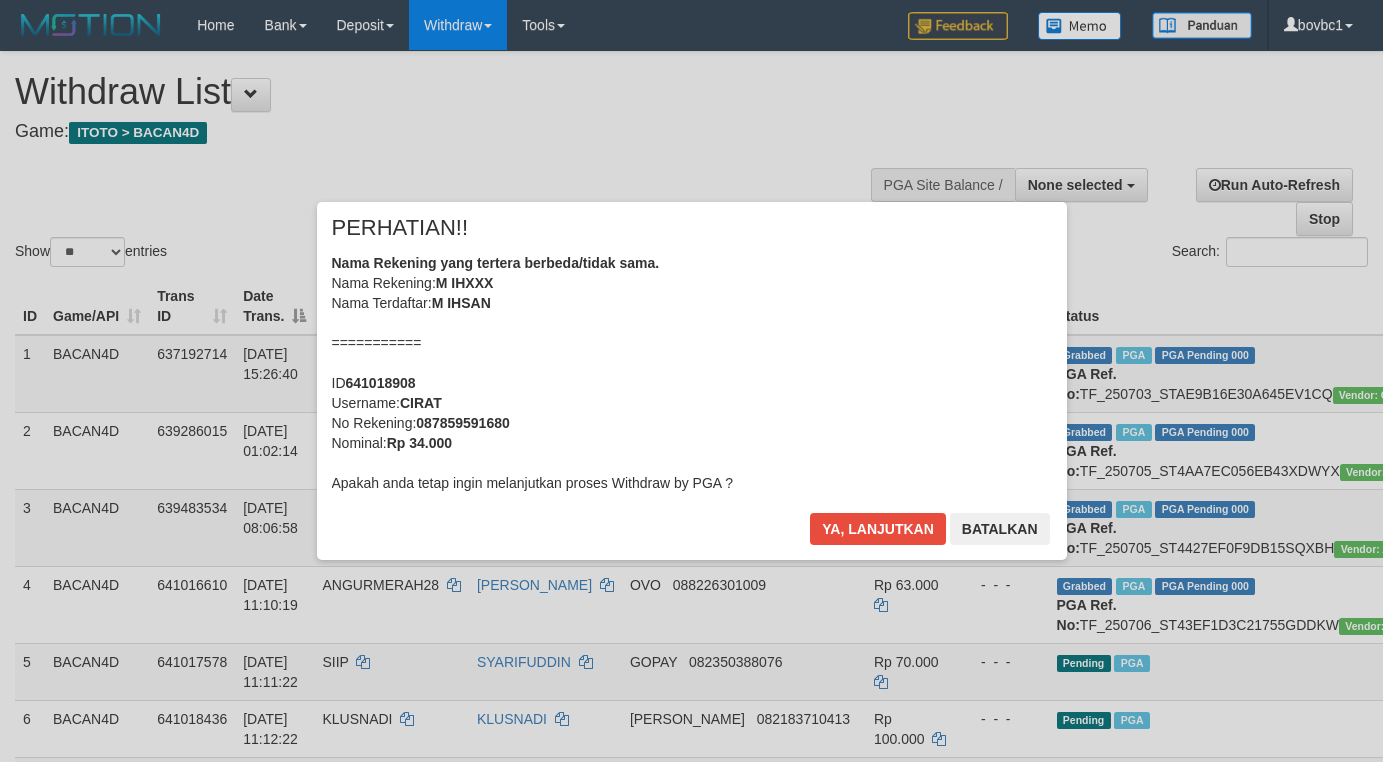 select 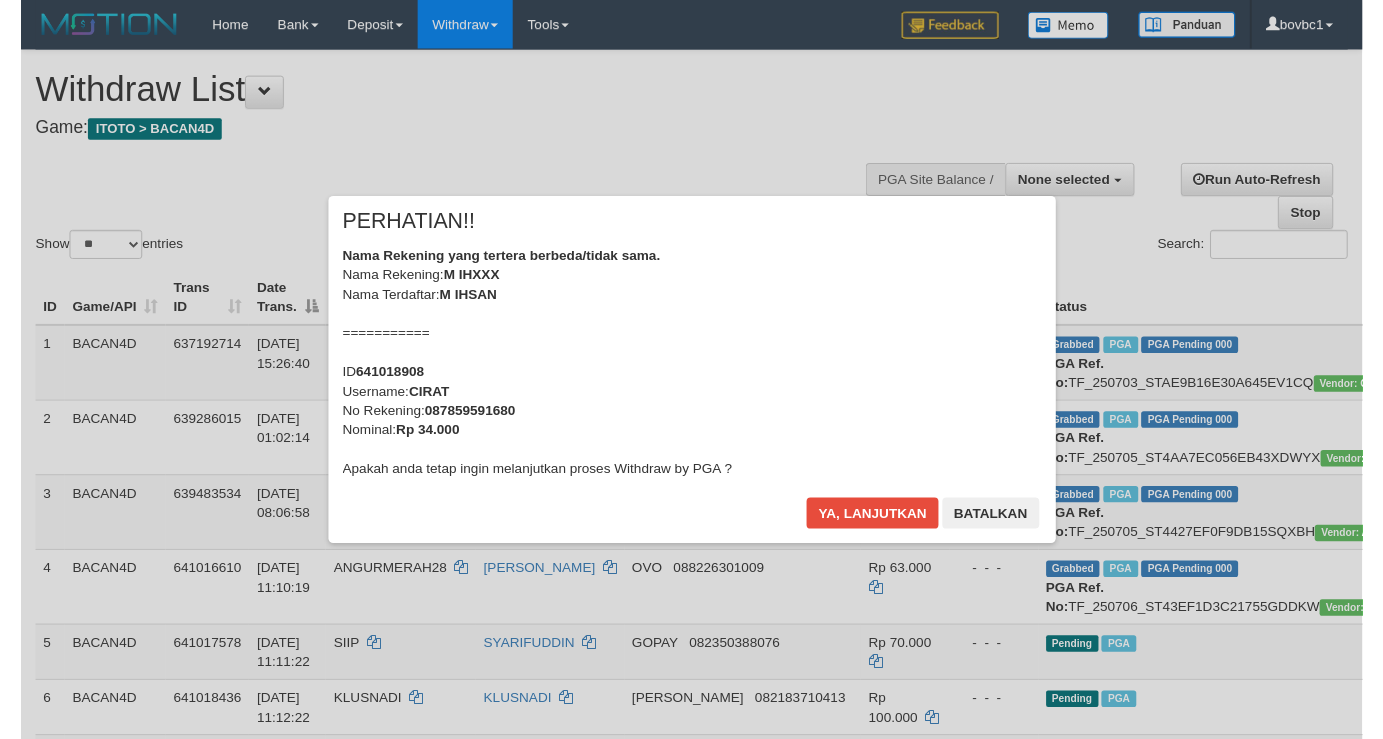 scroll, scrollTop: 538, scrollLeft: 0, axis: vertical 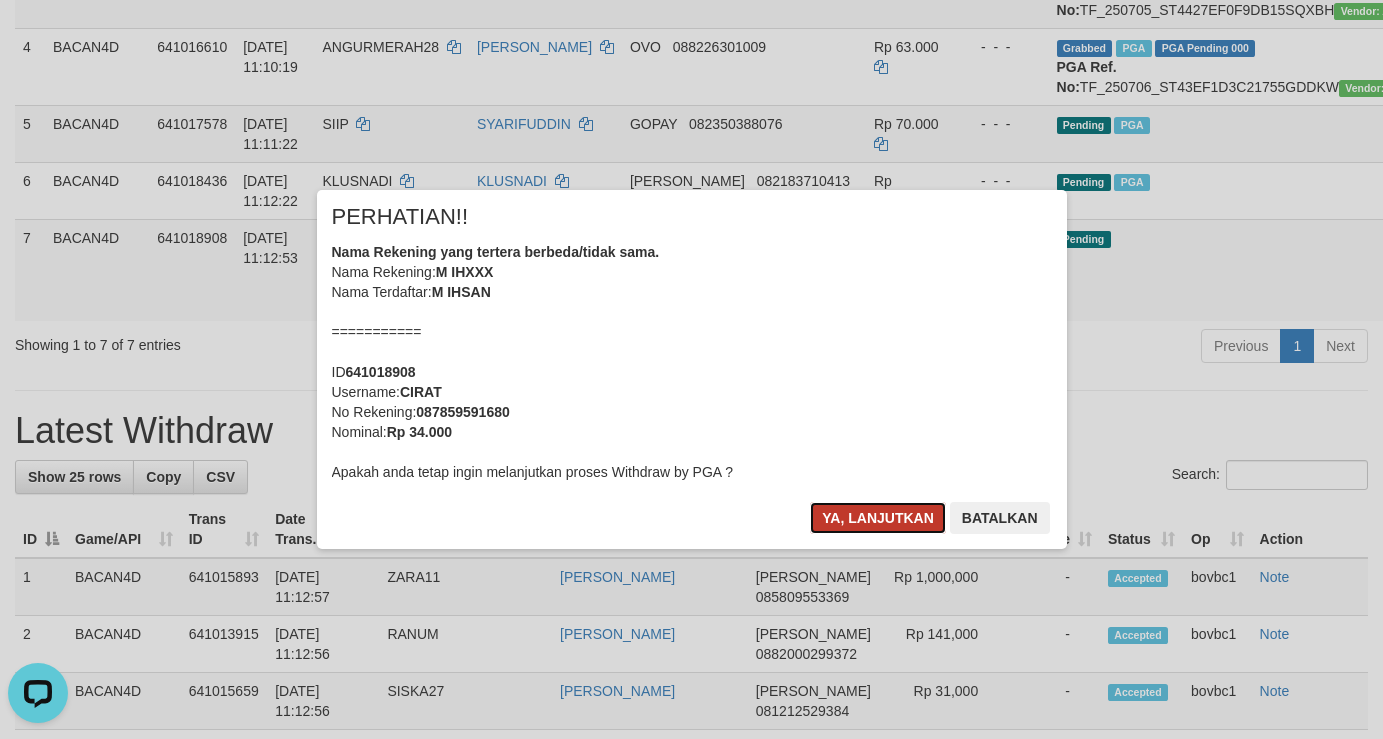 drag, startPoint x: 0, startPoint y: 0, endPoint x: 873, endPoint y: 526, distance: 1019.21783 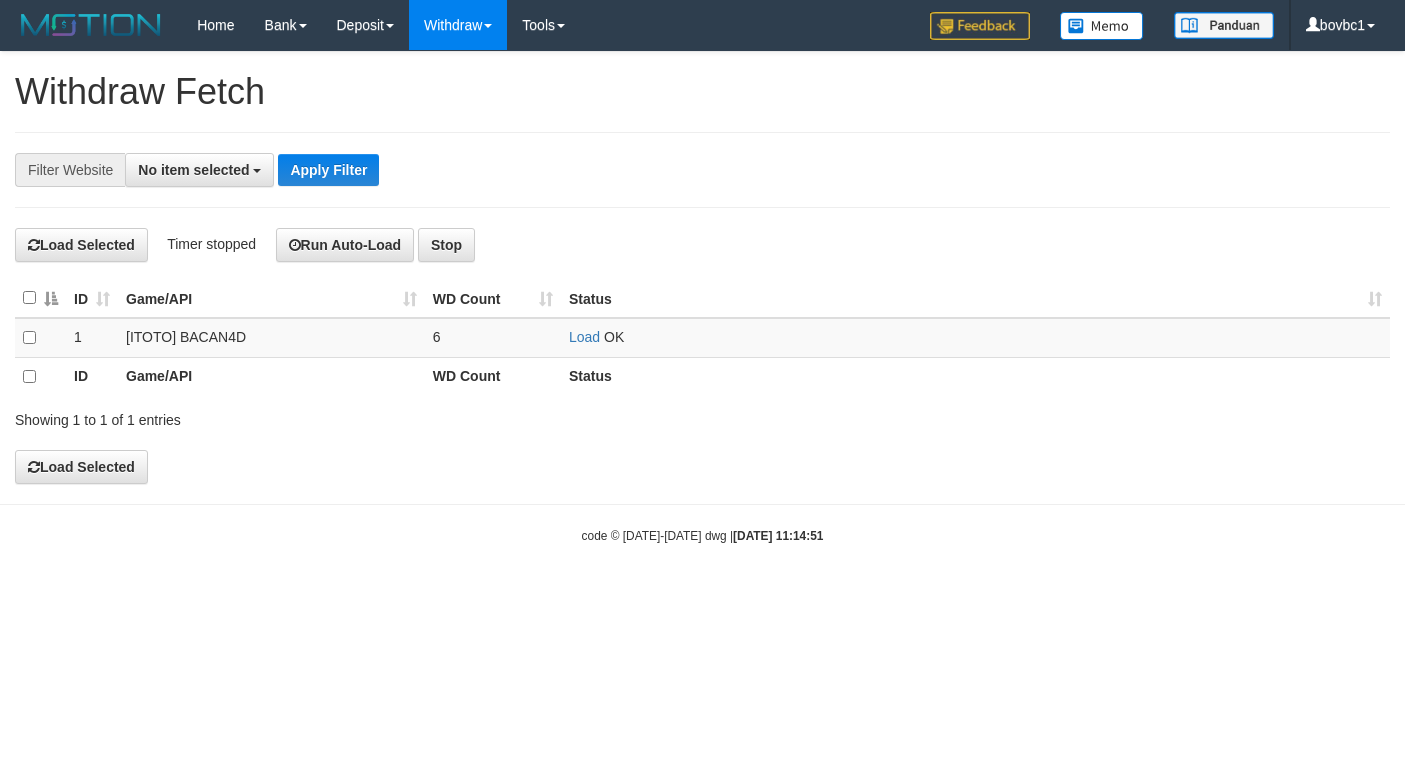 select 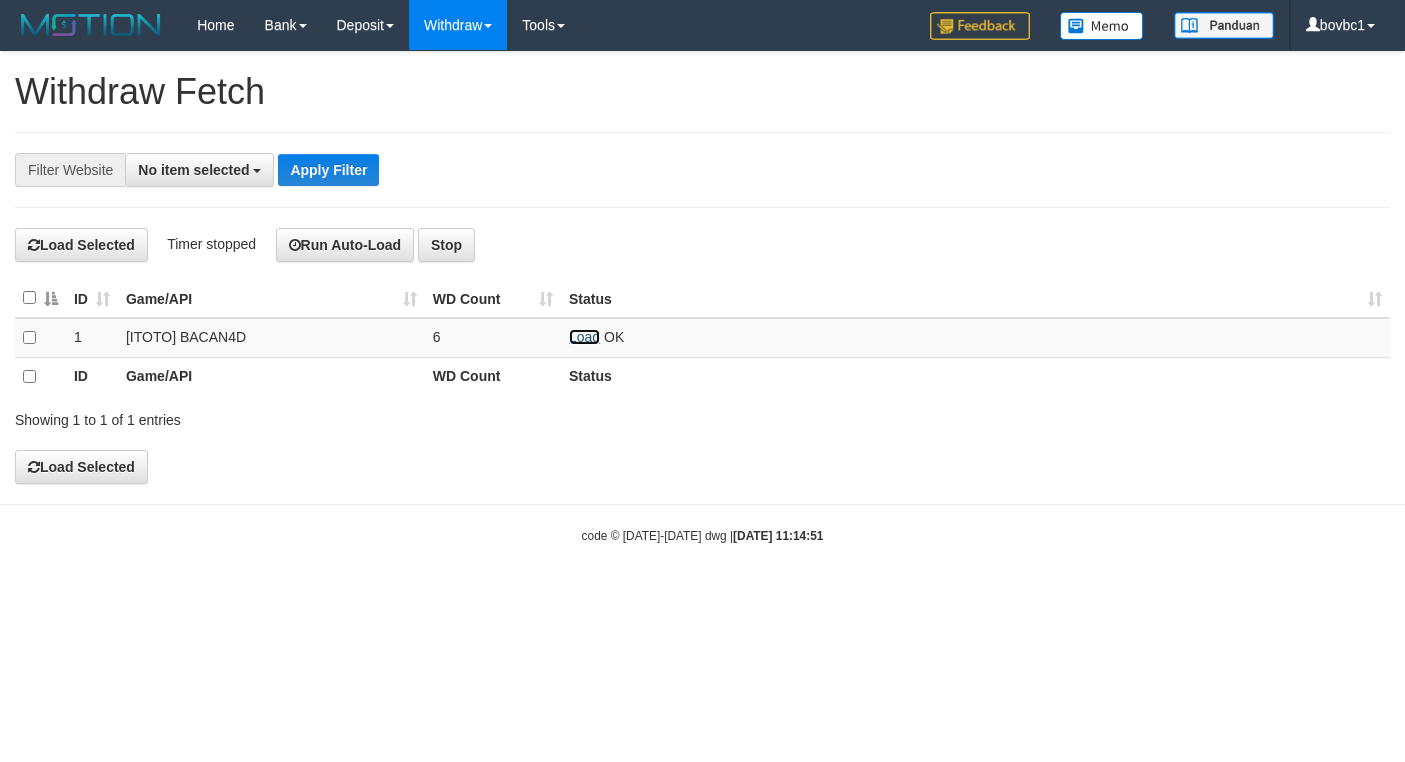 scroll, scrollTop: 0, scrollLeft: 0, axis: both 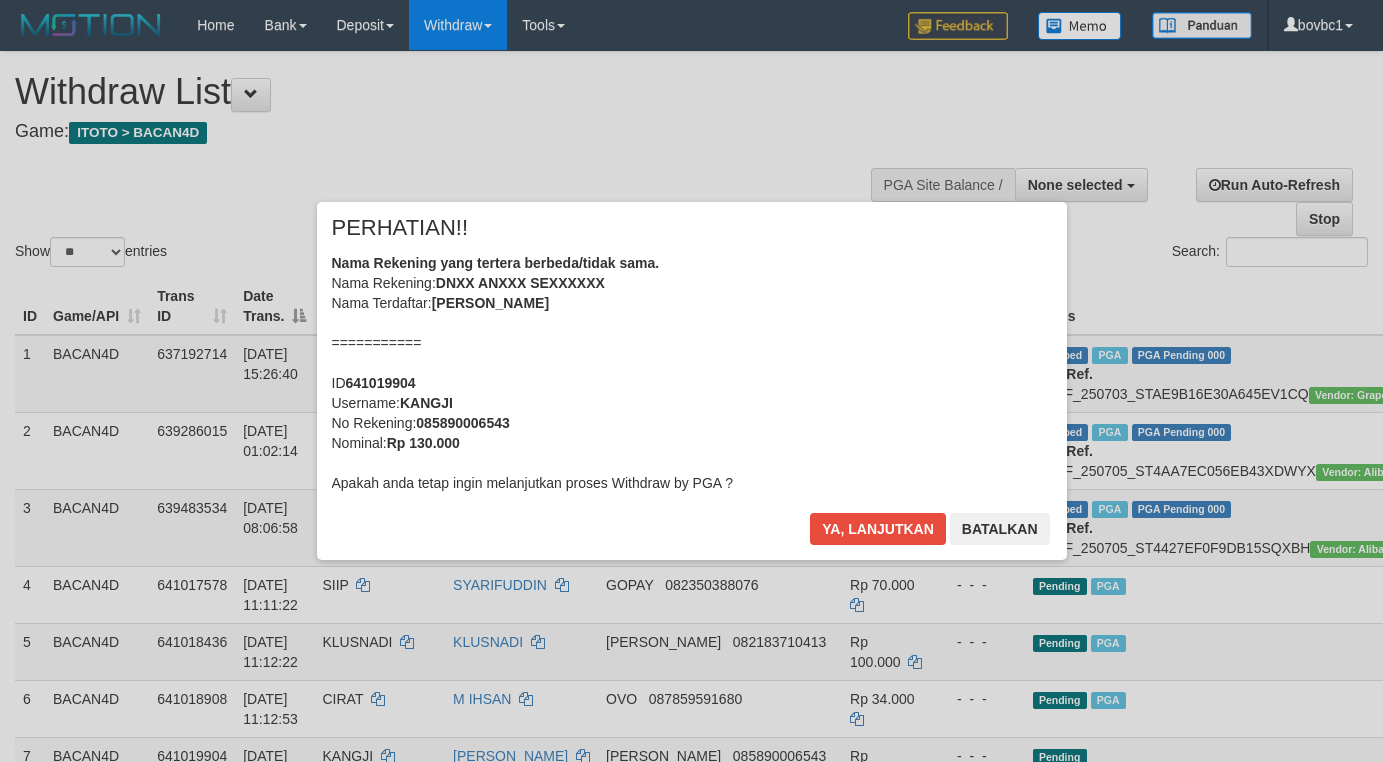 select 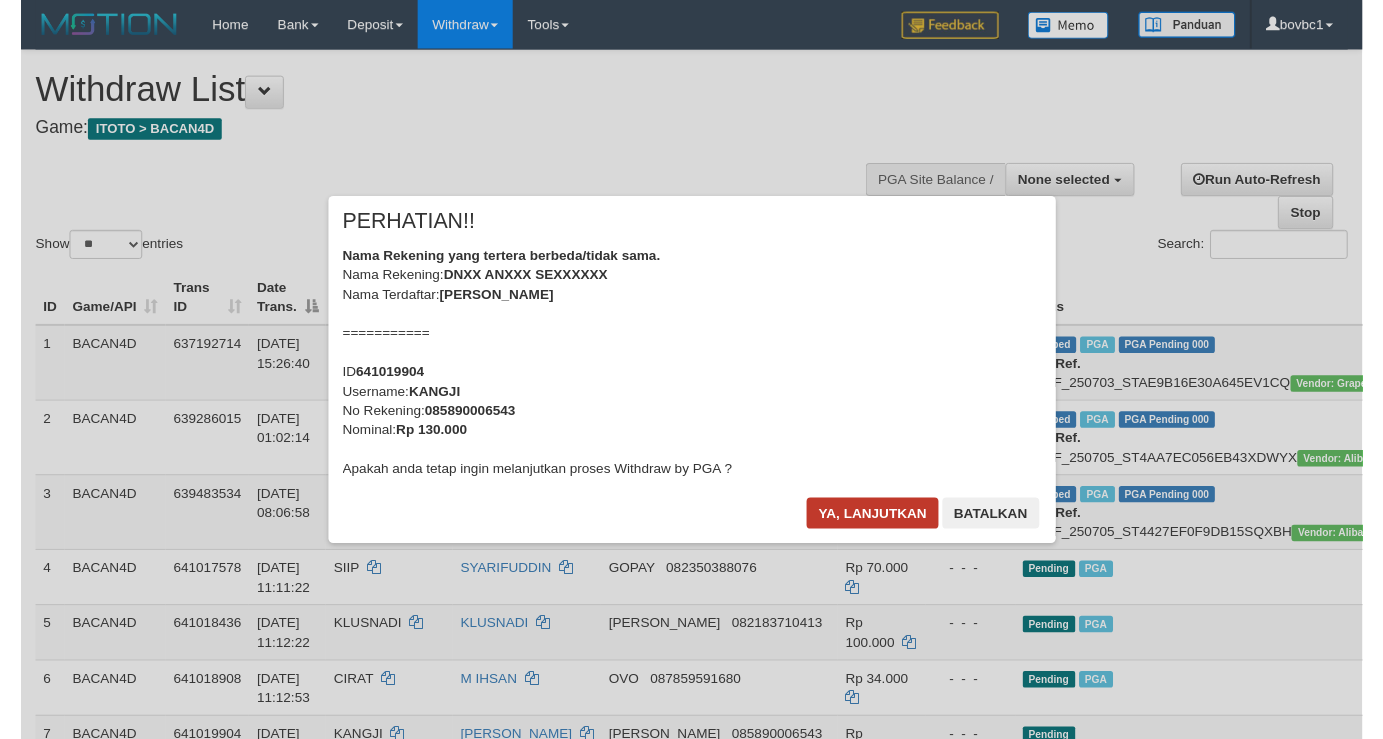 scroll, scrollTop: 538, scrollLeft: 0, axis: vertical 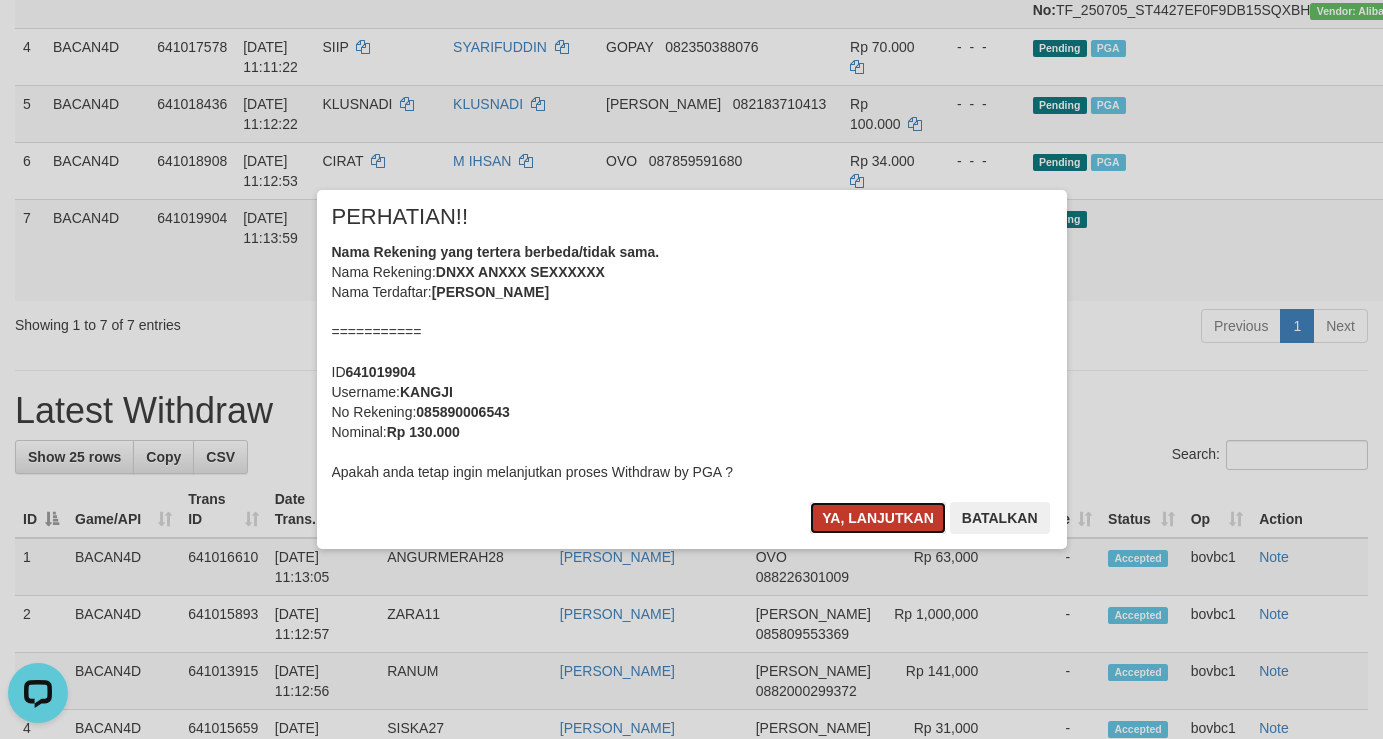 click on "Ya, lanjutkan" at bounding box center (878, 518) 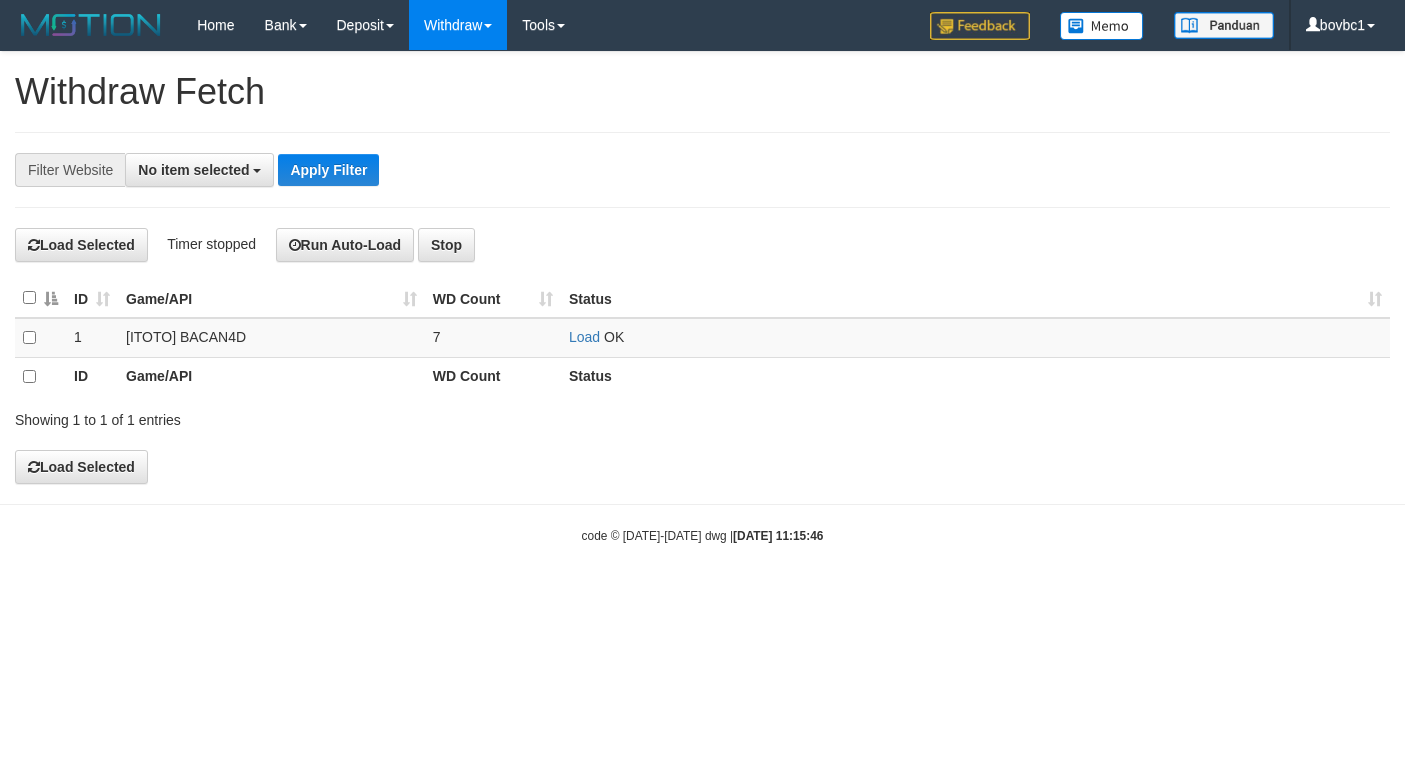 select 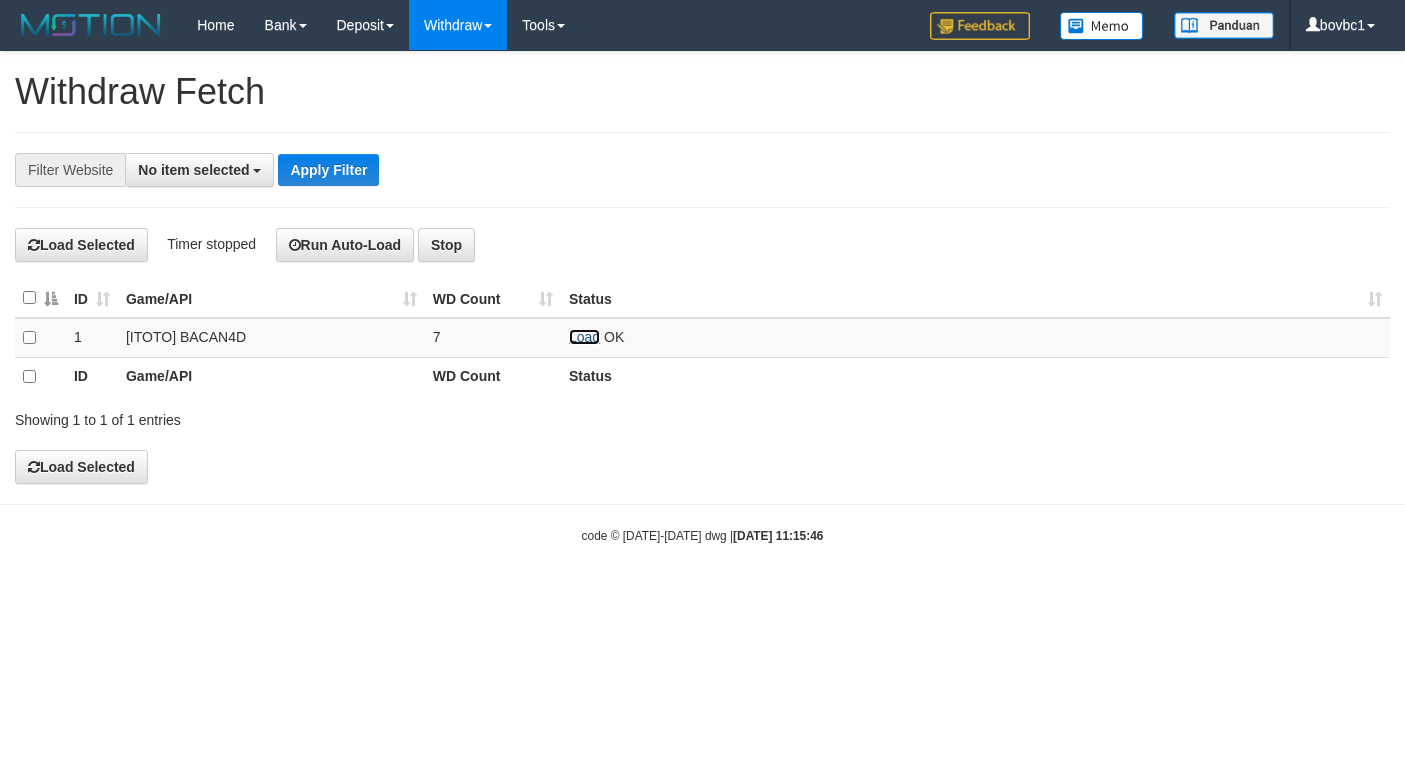 scroll, scrollTop: 0, scrollLeft: 0, axis: both 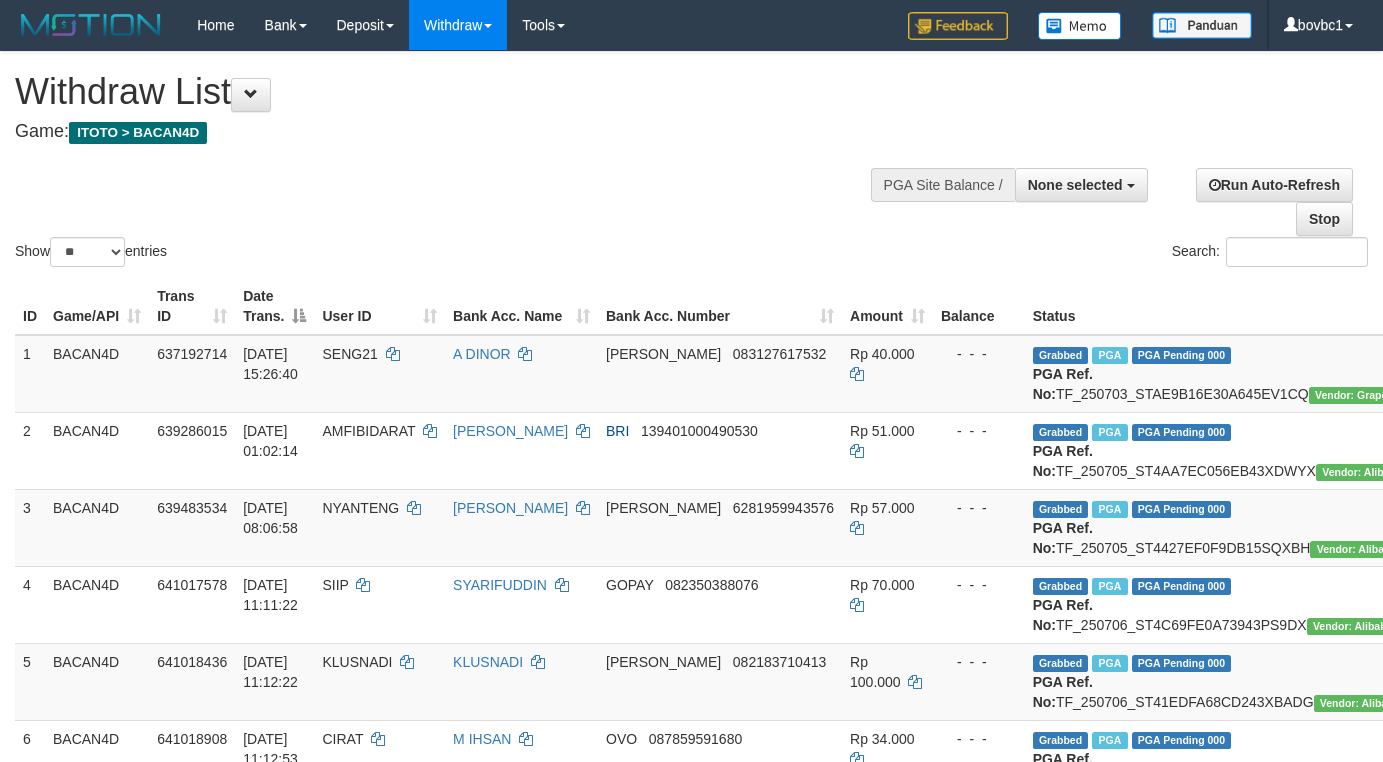 select 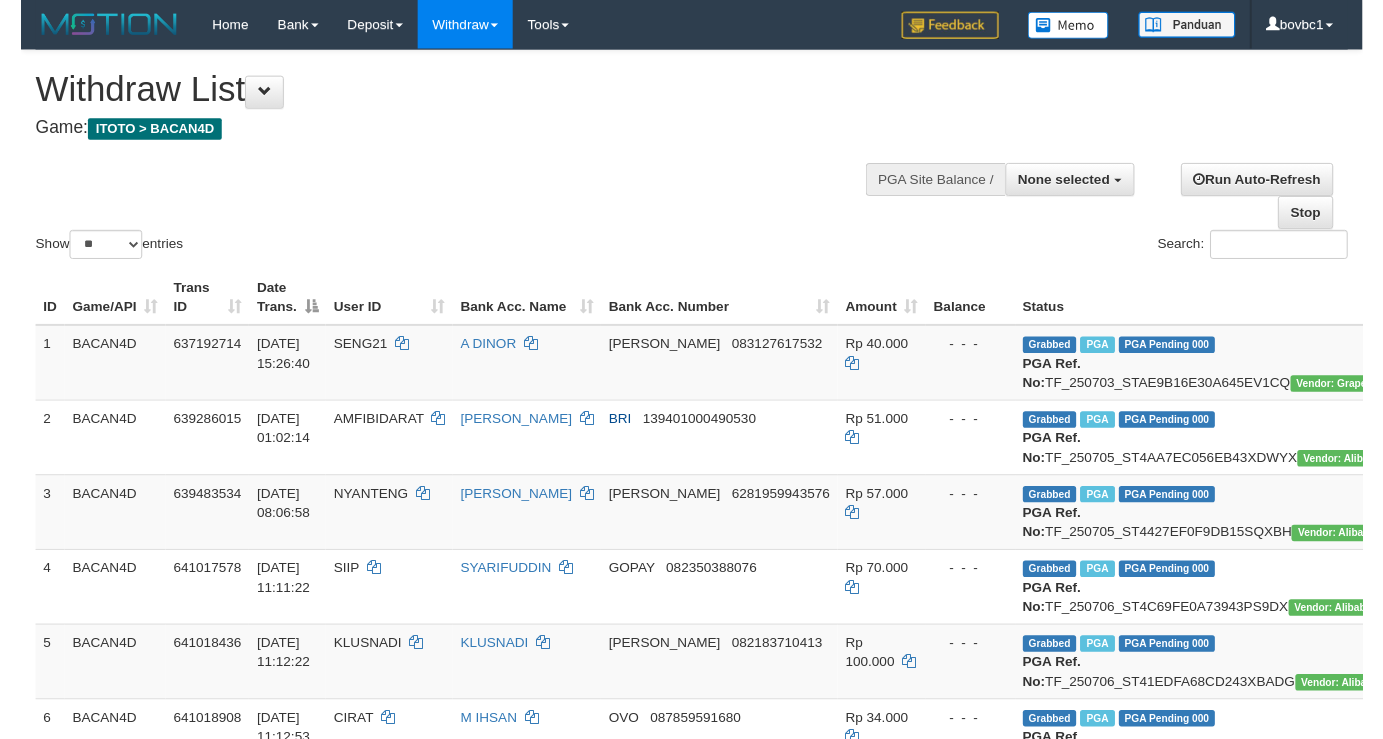 scroll, scrollTop: 538, scrollLeft: 0, axis: vertical 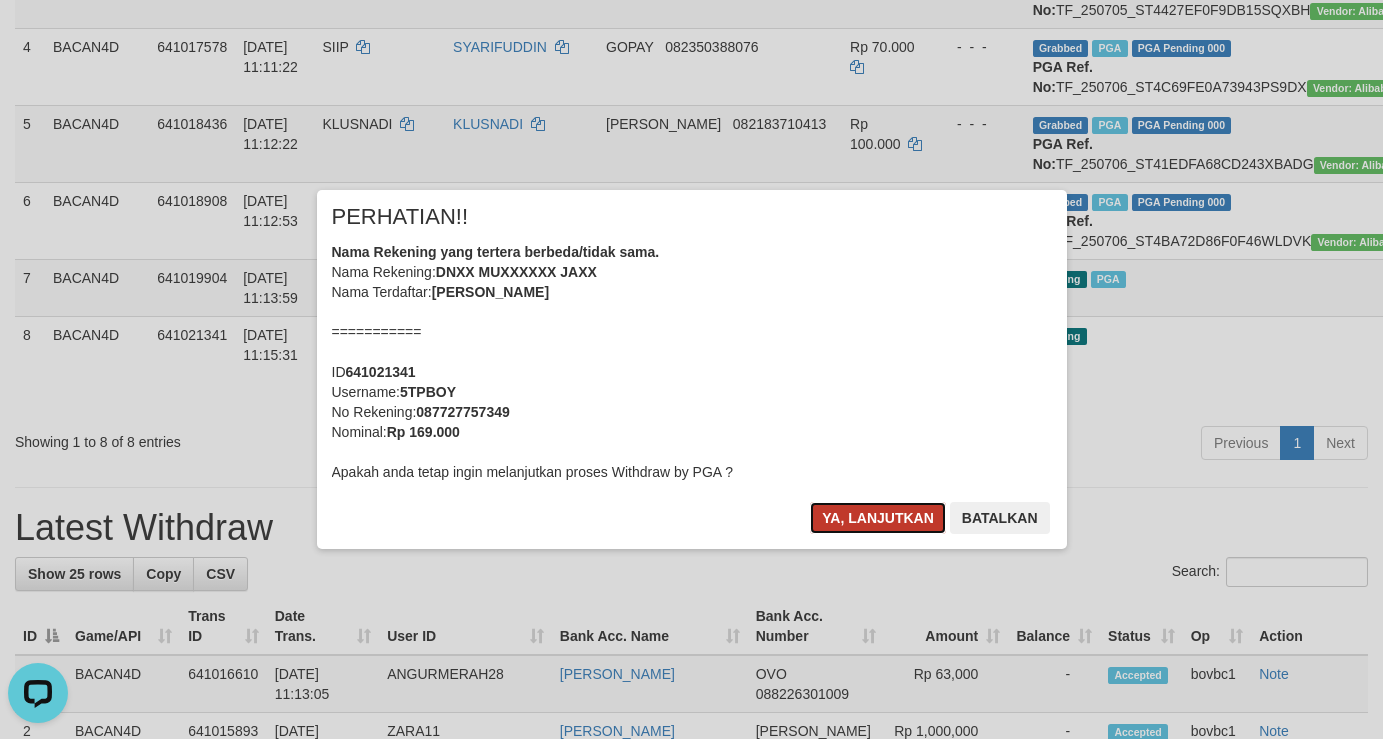click on "Ya, lanjutkan" at bounding box center [878, 518] 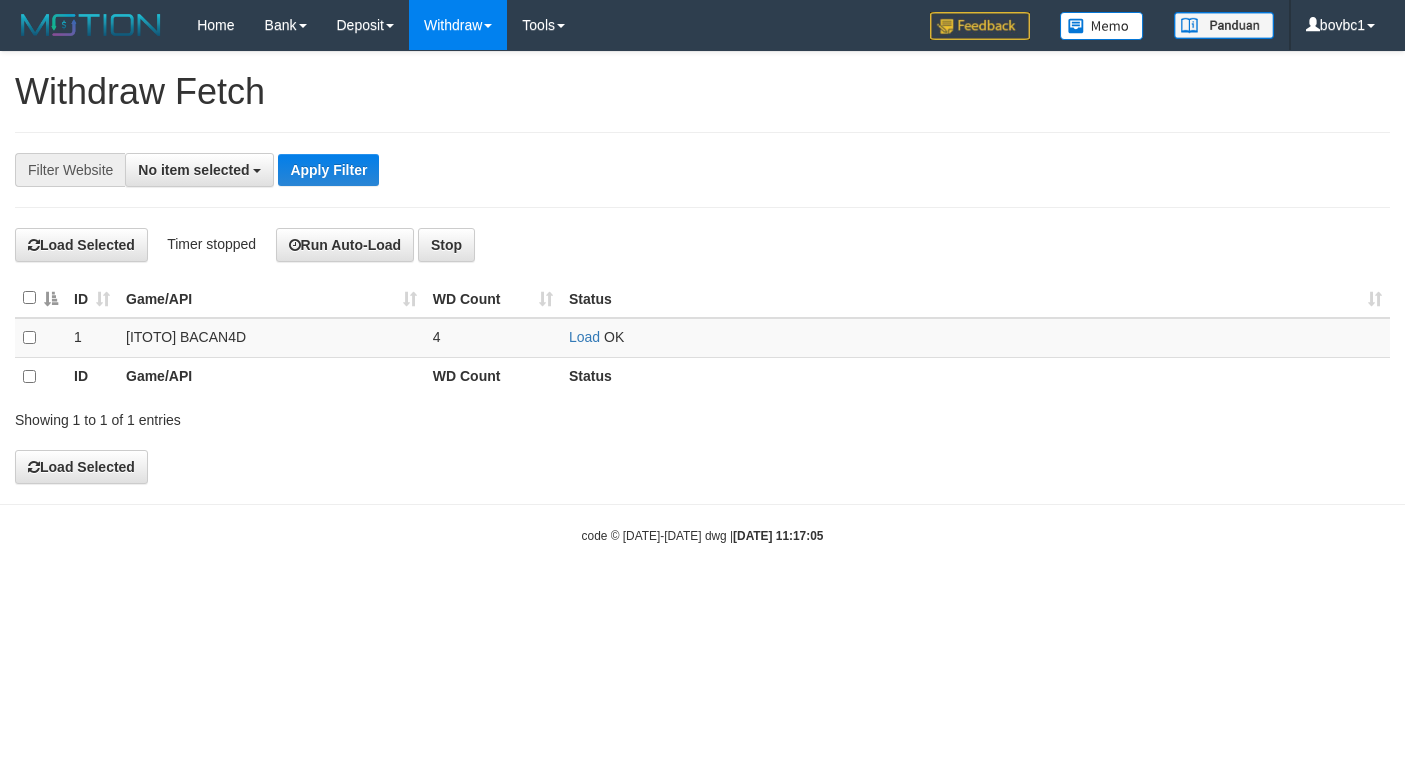 select 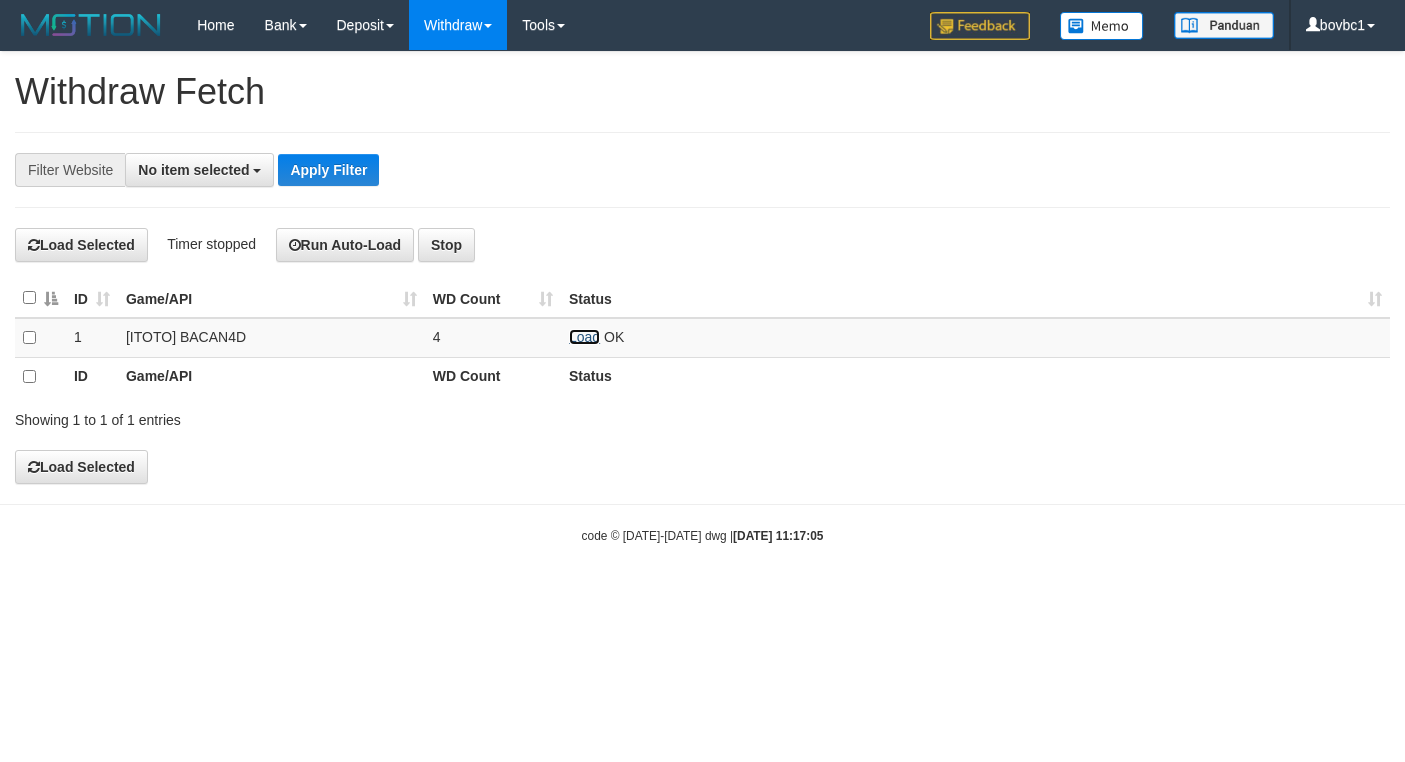 scroll, scrollTop: 0, scrollLeft: 0, axis: both 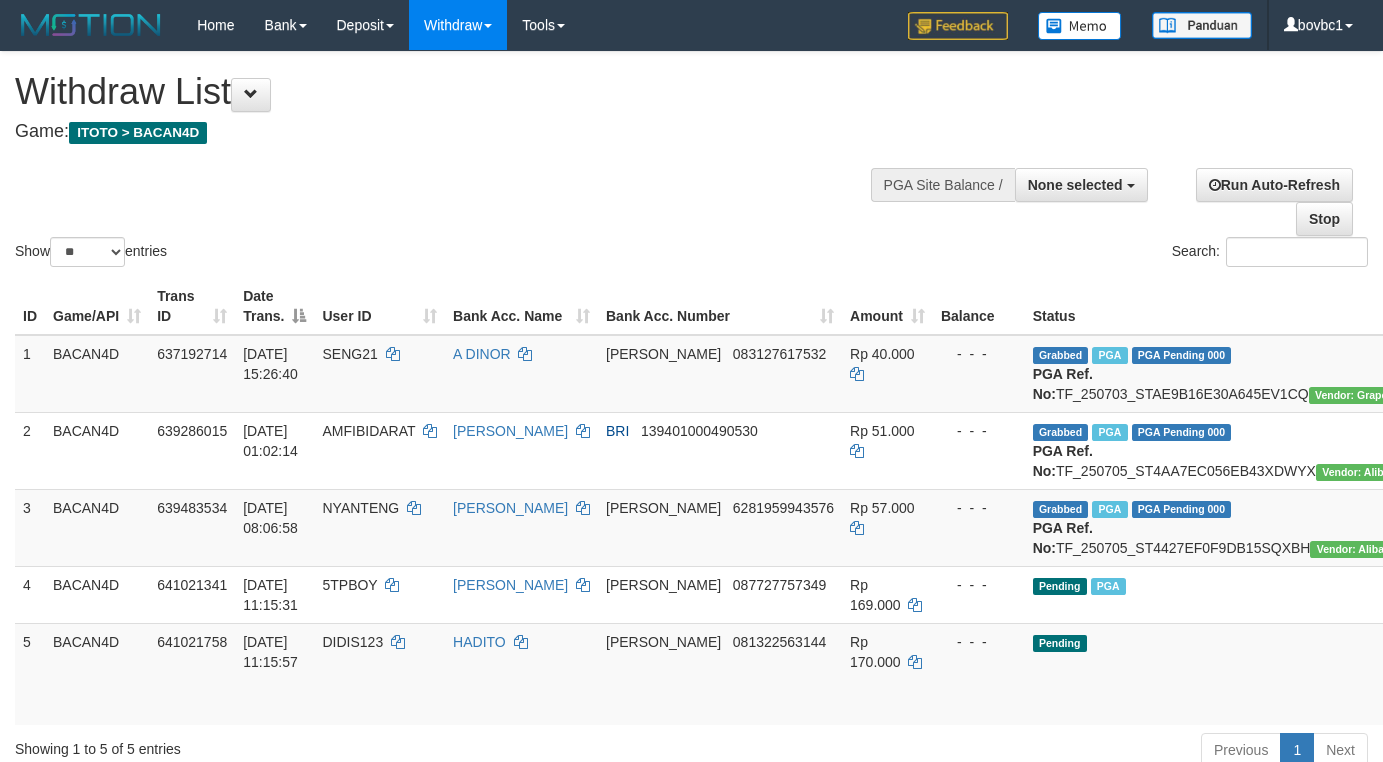 select 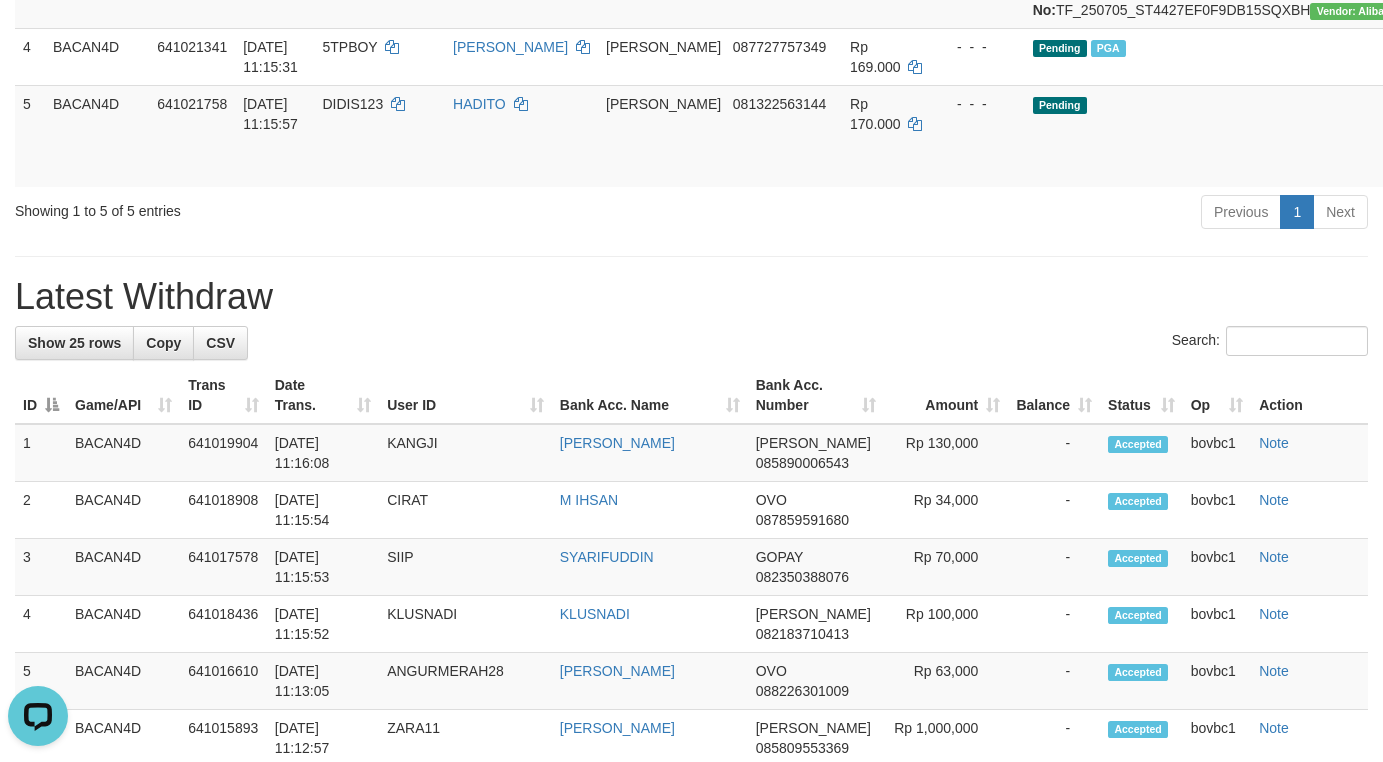 scroll, scrollTop: 0, scrollLeft: 0, axis: both 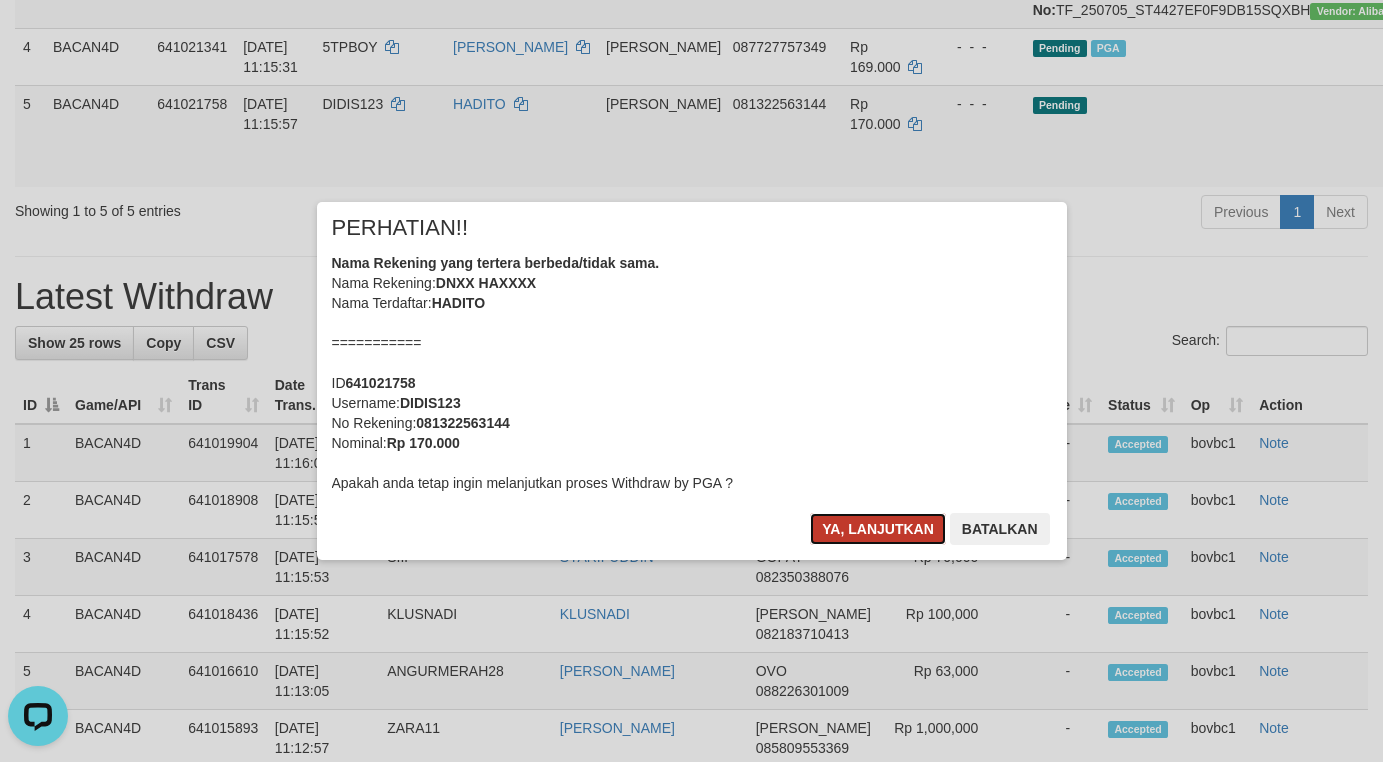 click on "Ya, lanjutkan" at bounding box center (878, 529) 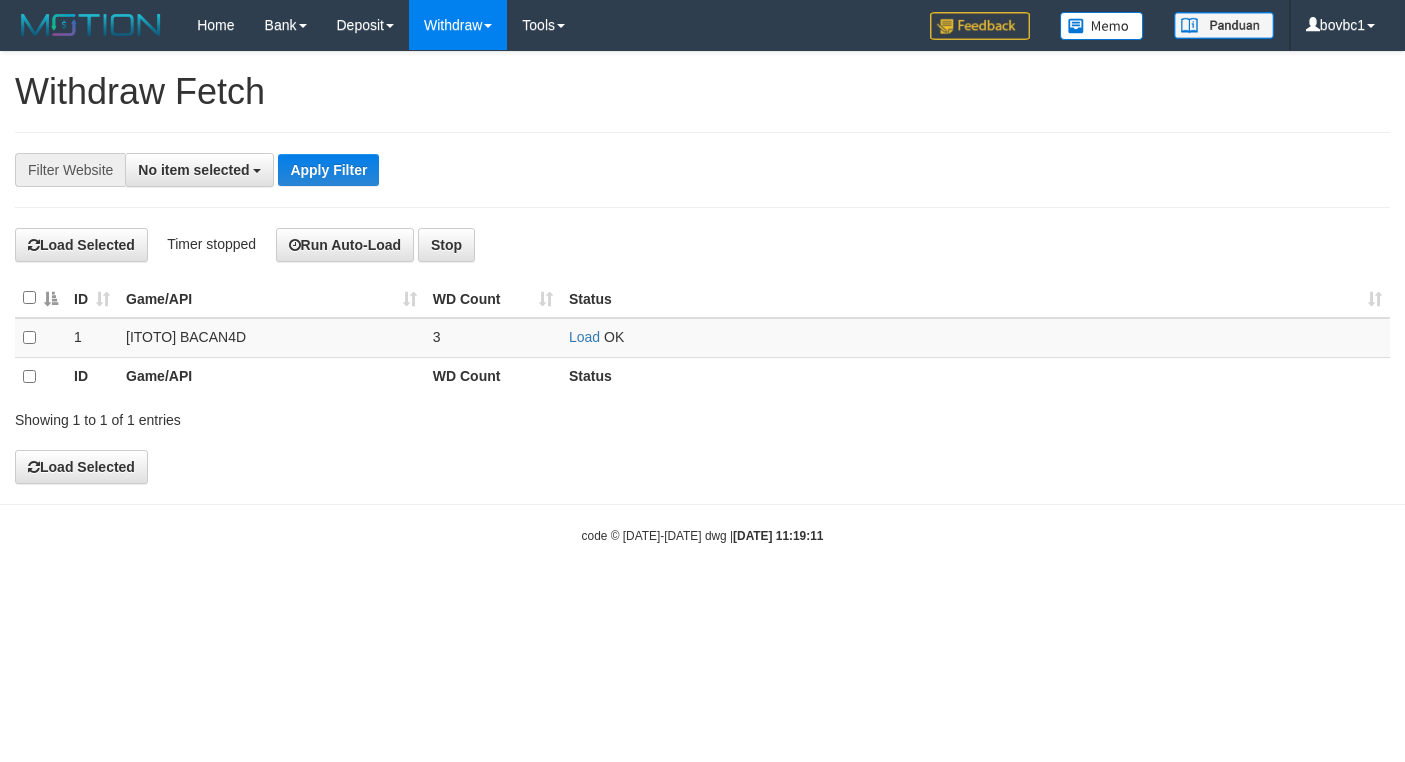 select 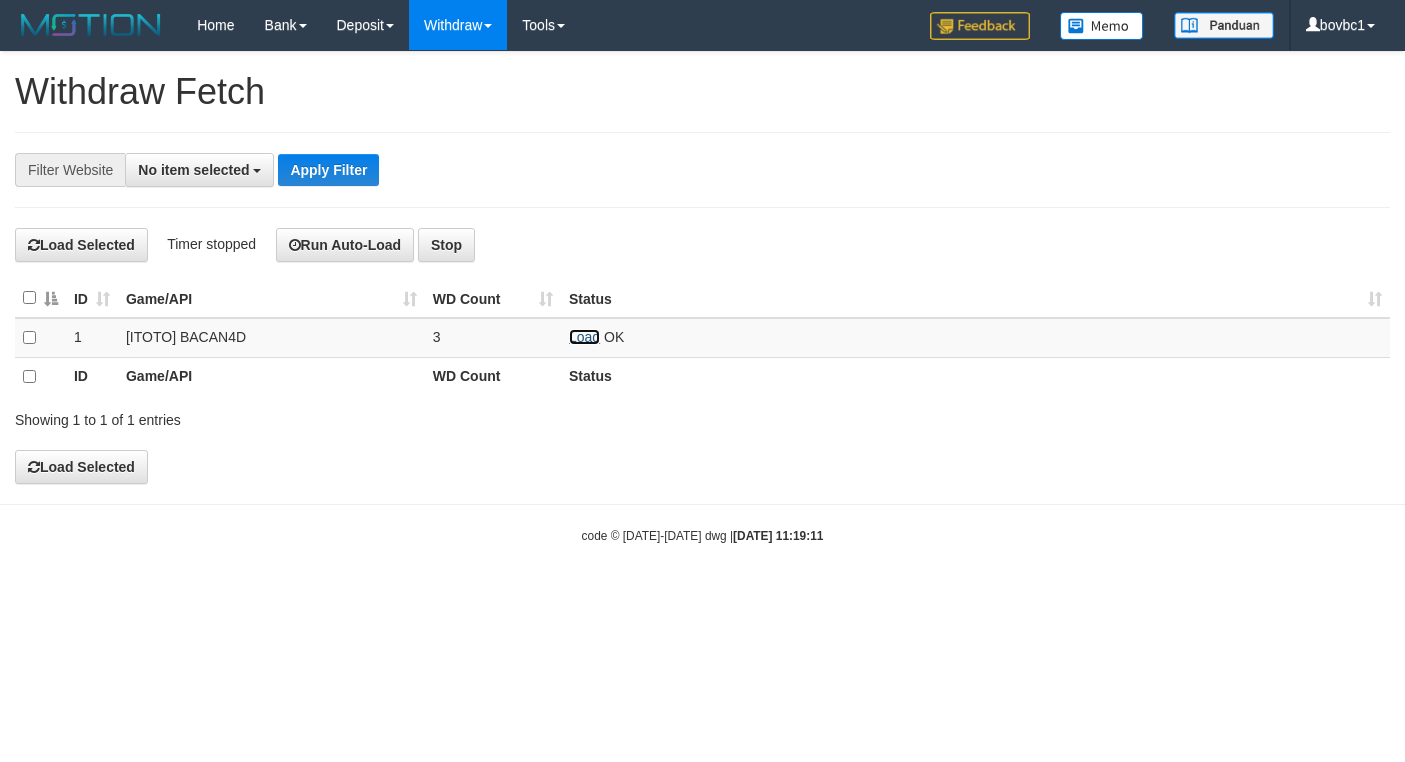 scroll, scrollTop: 0, scrollLeft: 0, axis: both 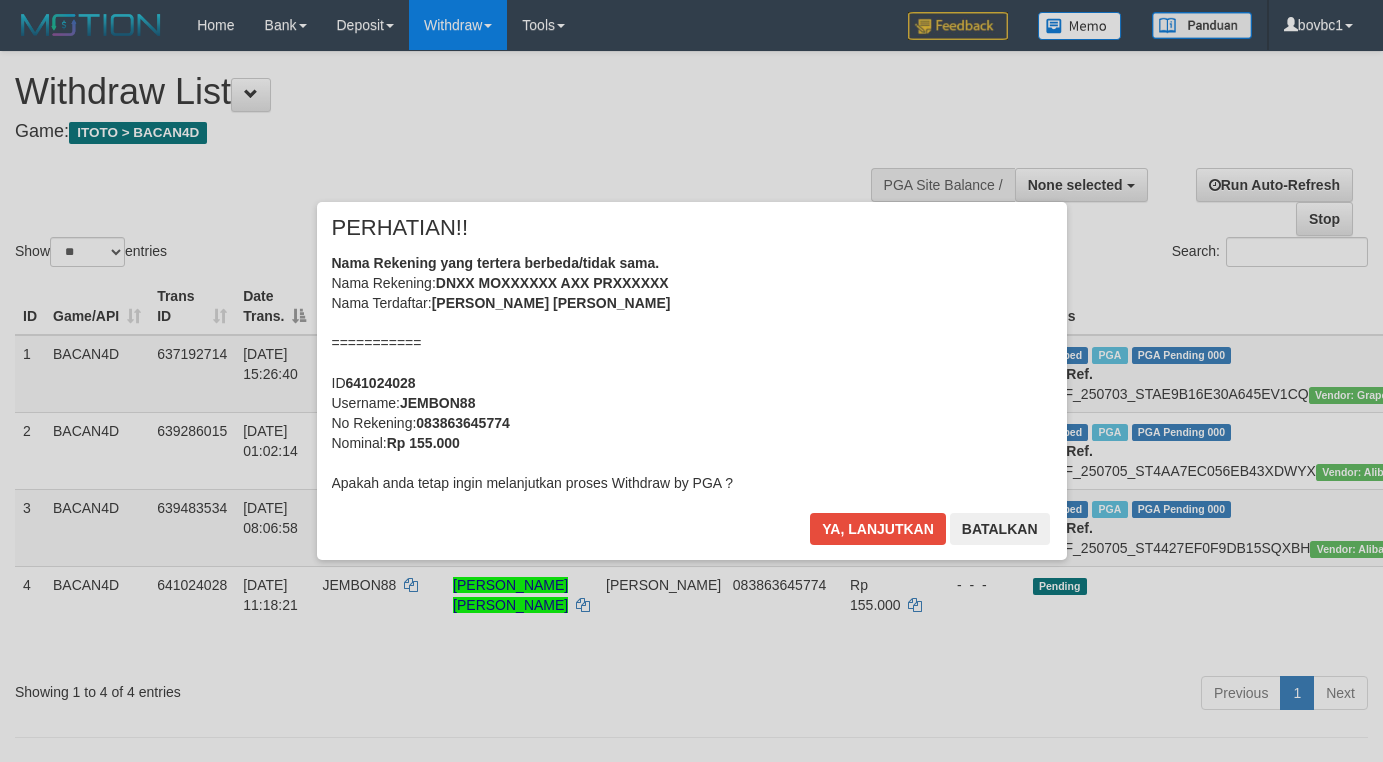 select 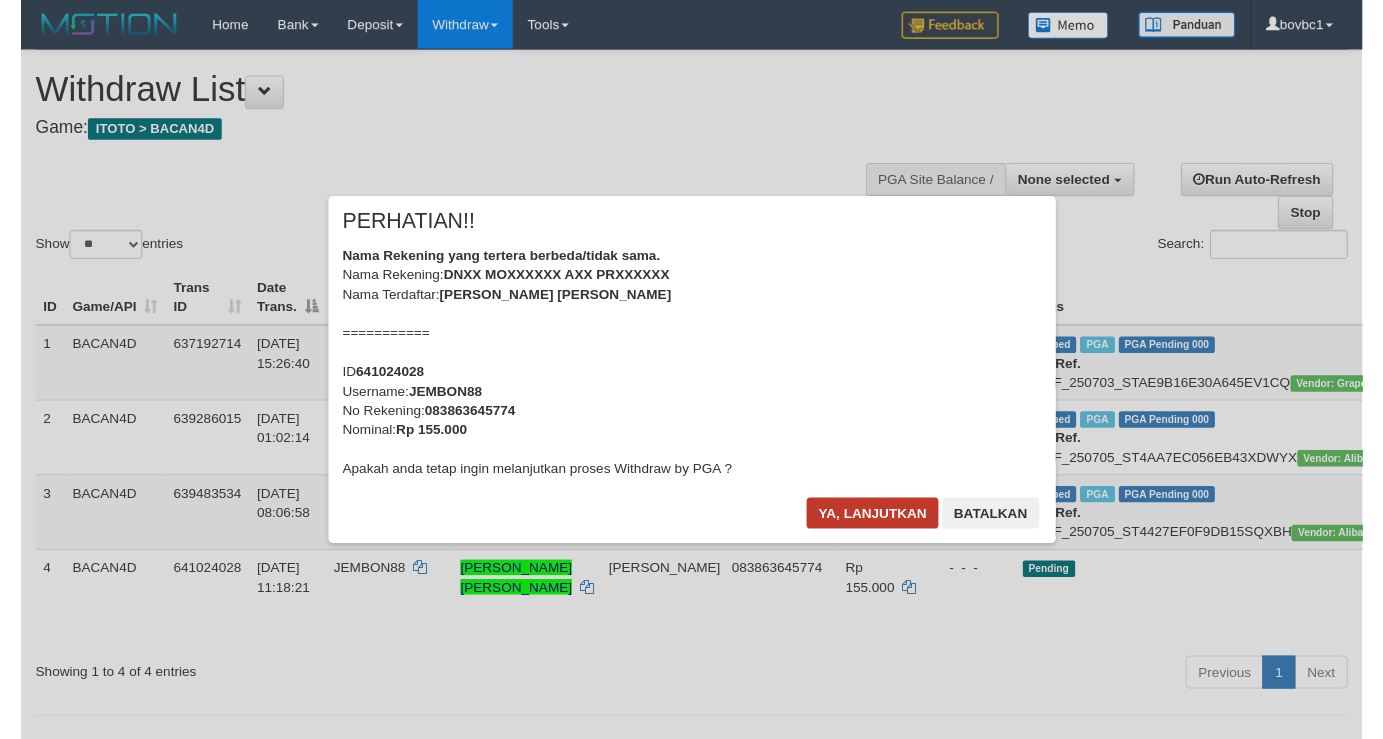 scroll, scrollTop: 538, scrollLeft: 0, axis: vertical 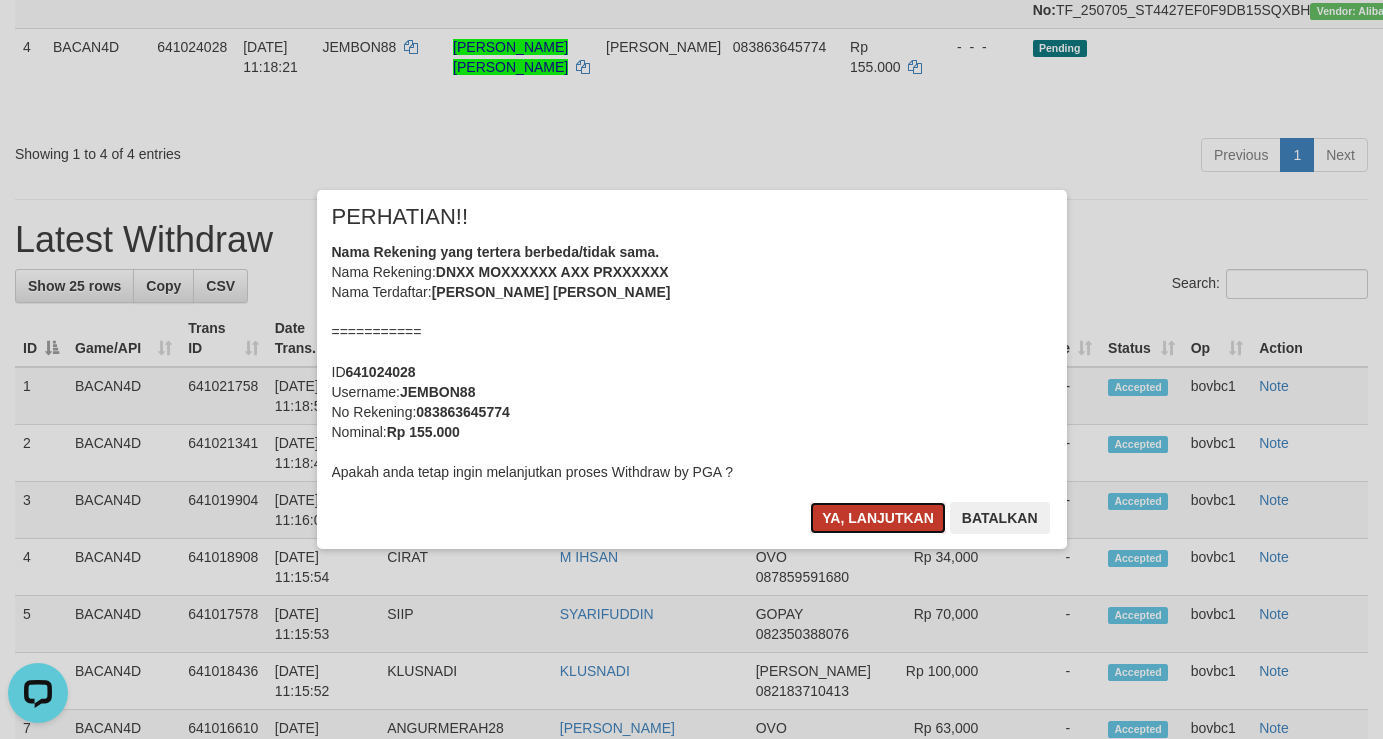 click on "Ya, lanjutkan" at bounding box center (878, 518) 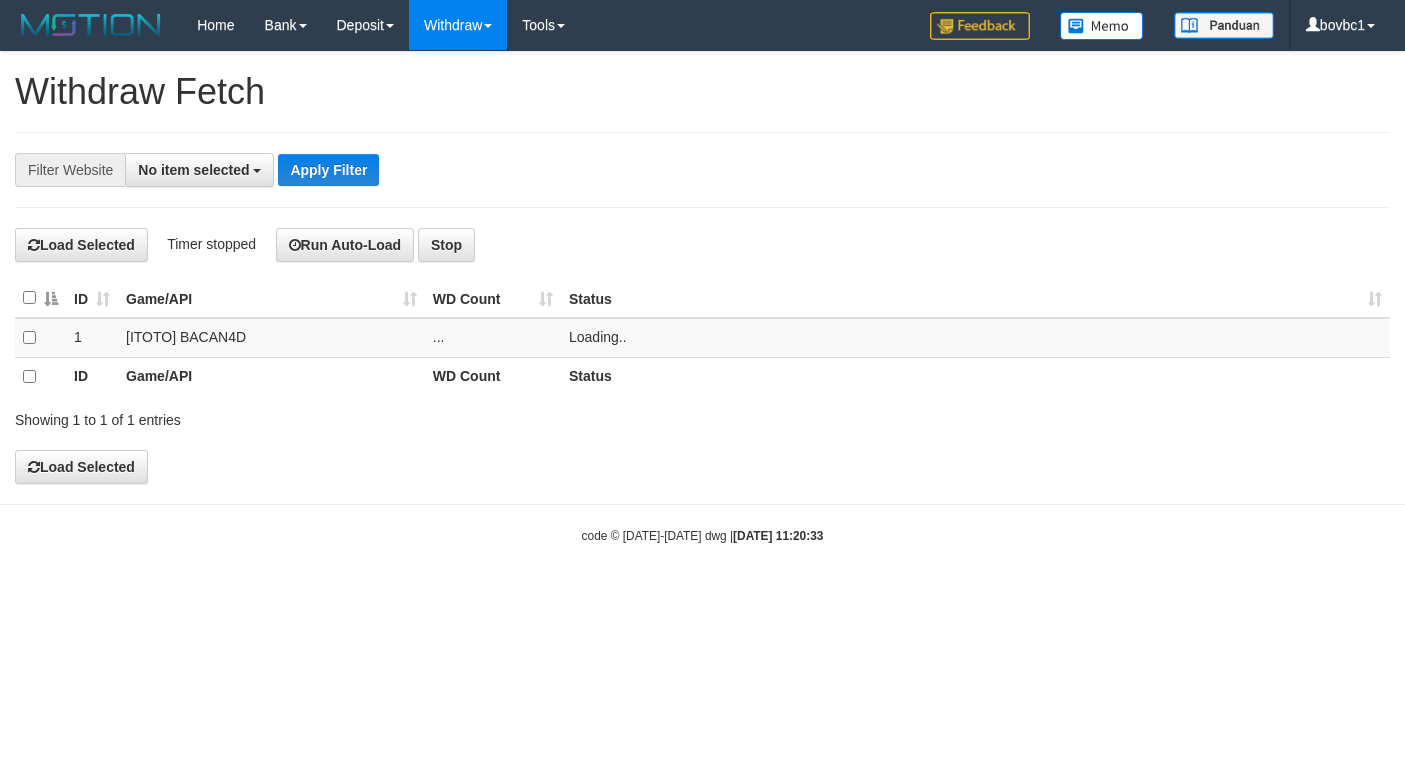 select 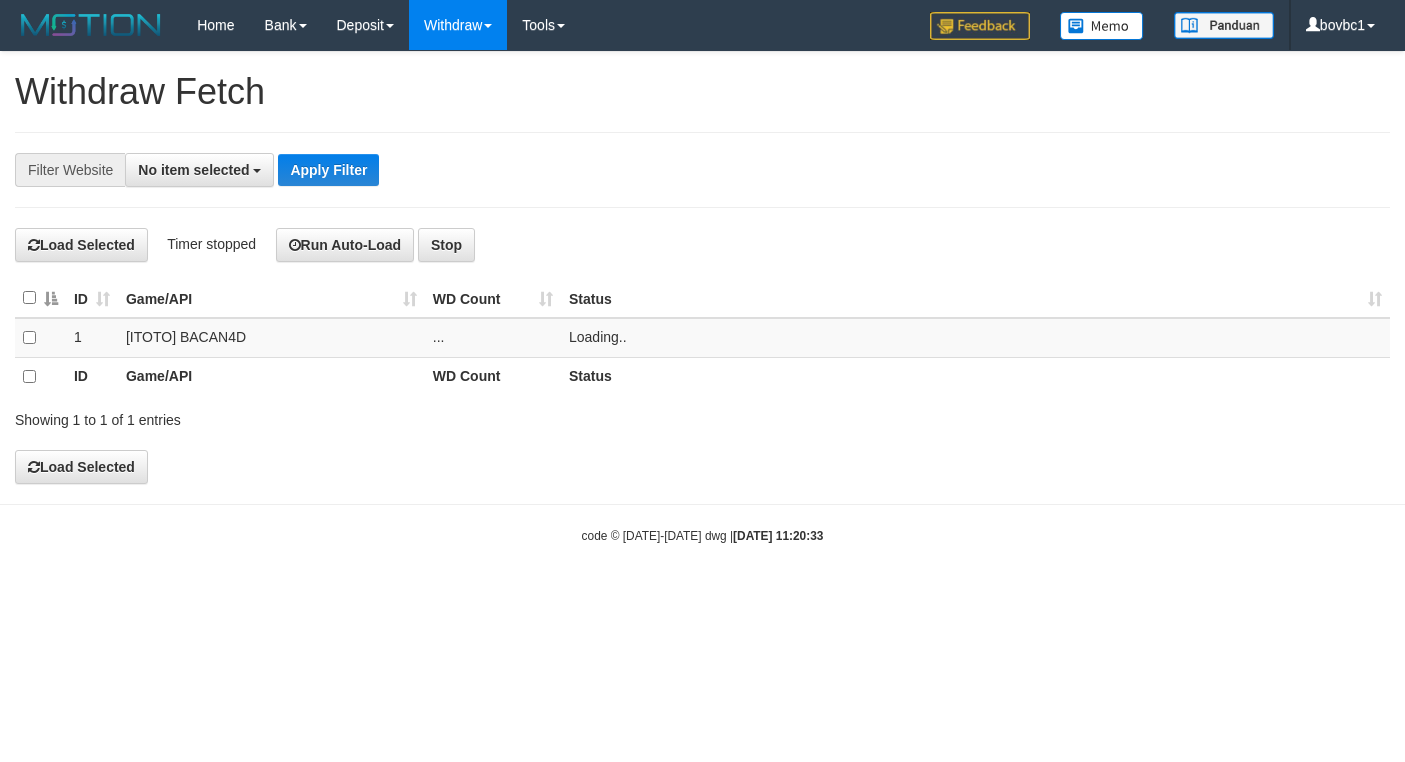 scroll, scrollTop: 0, scrollLeft: 0, axis: both 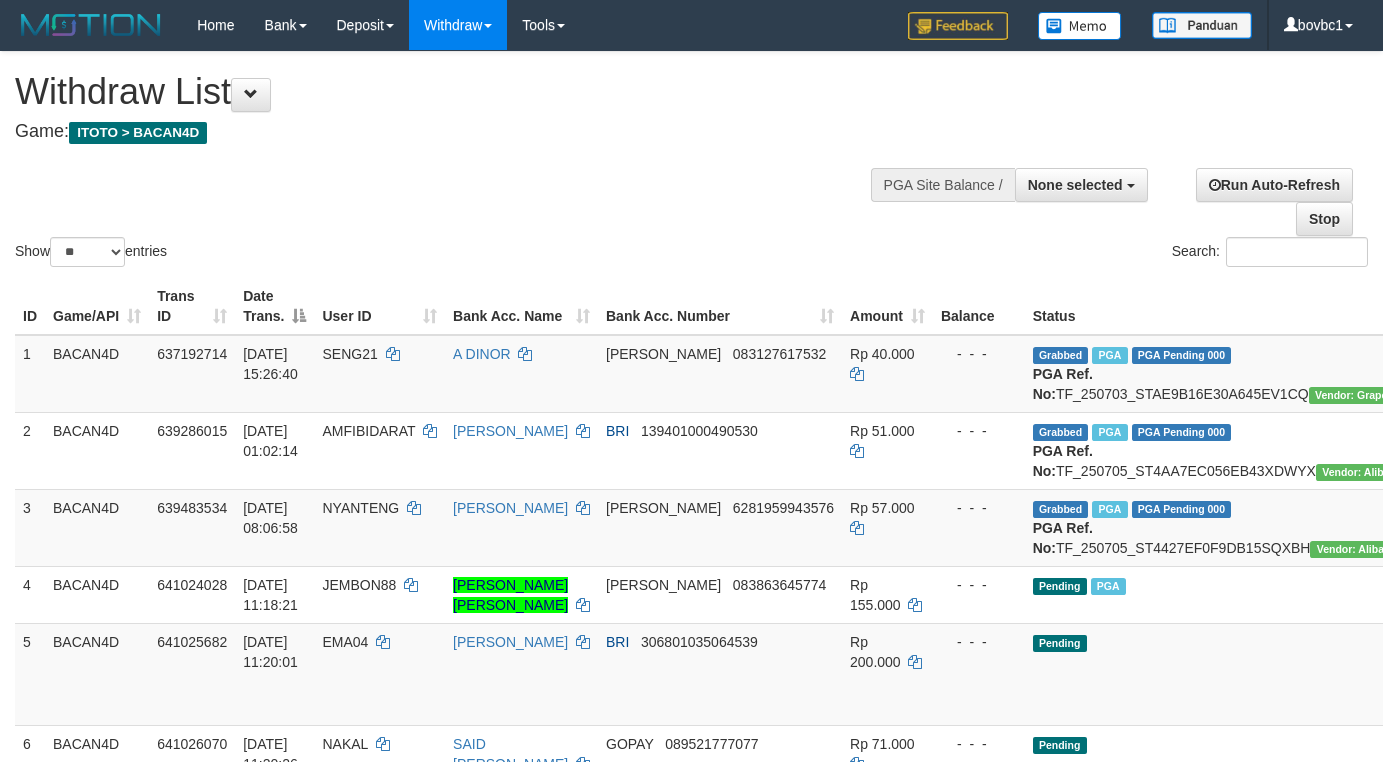 select 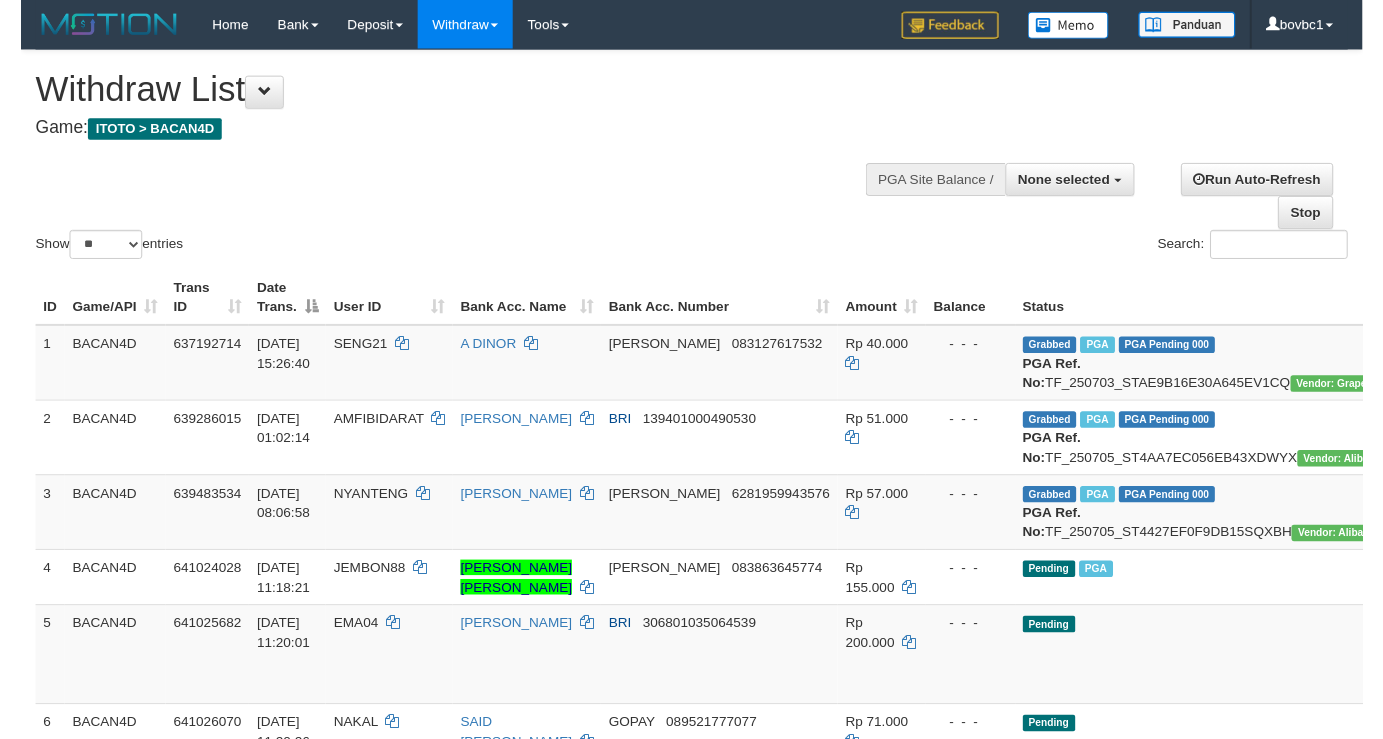 scroll, scrollTop: 538, scrollLeft: 0, axis: vertical 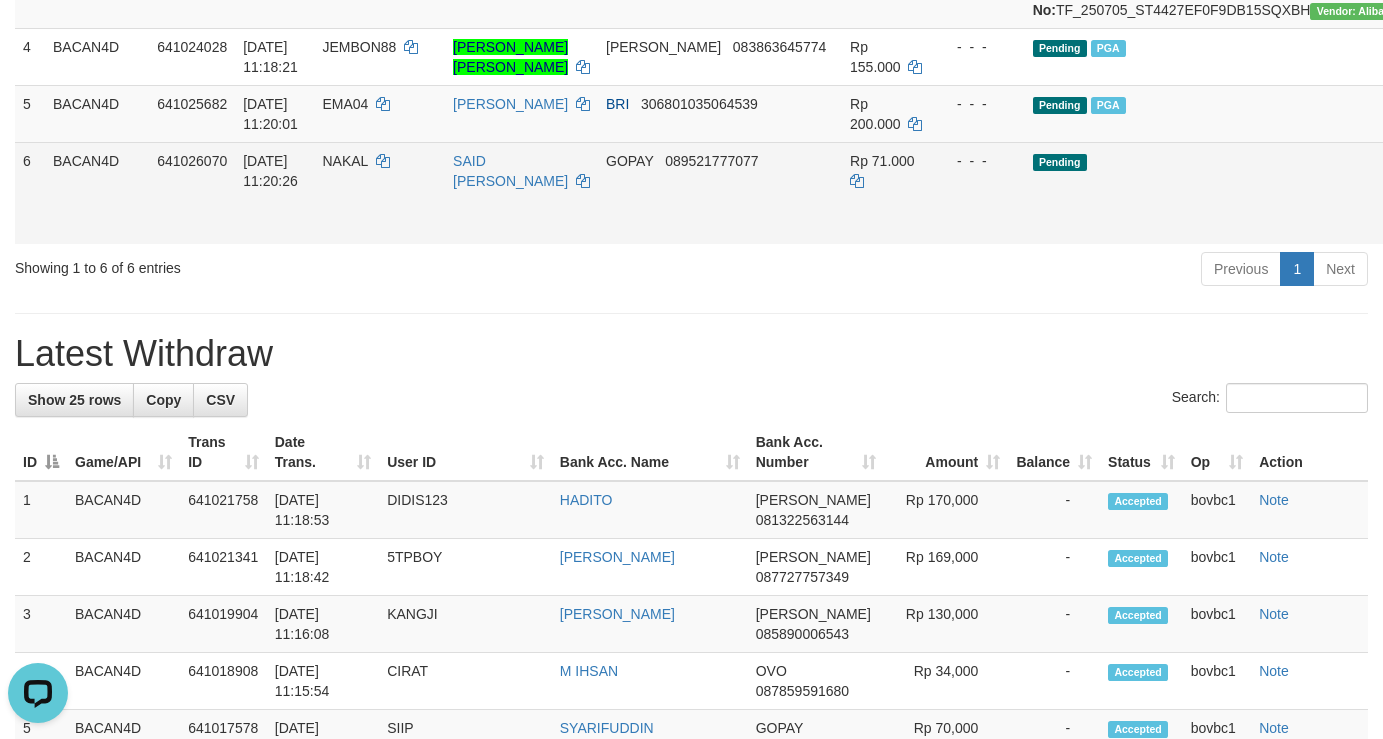 click on "Send PGA" at bounding box center [1523, 216] 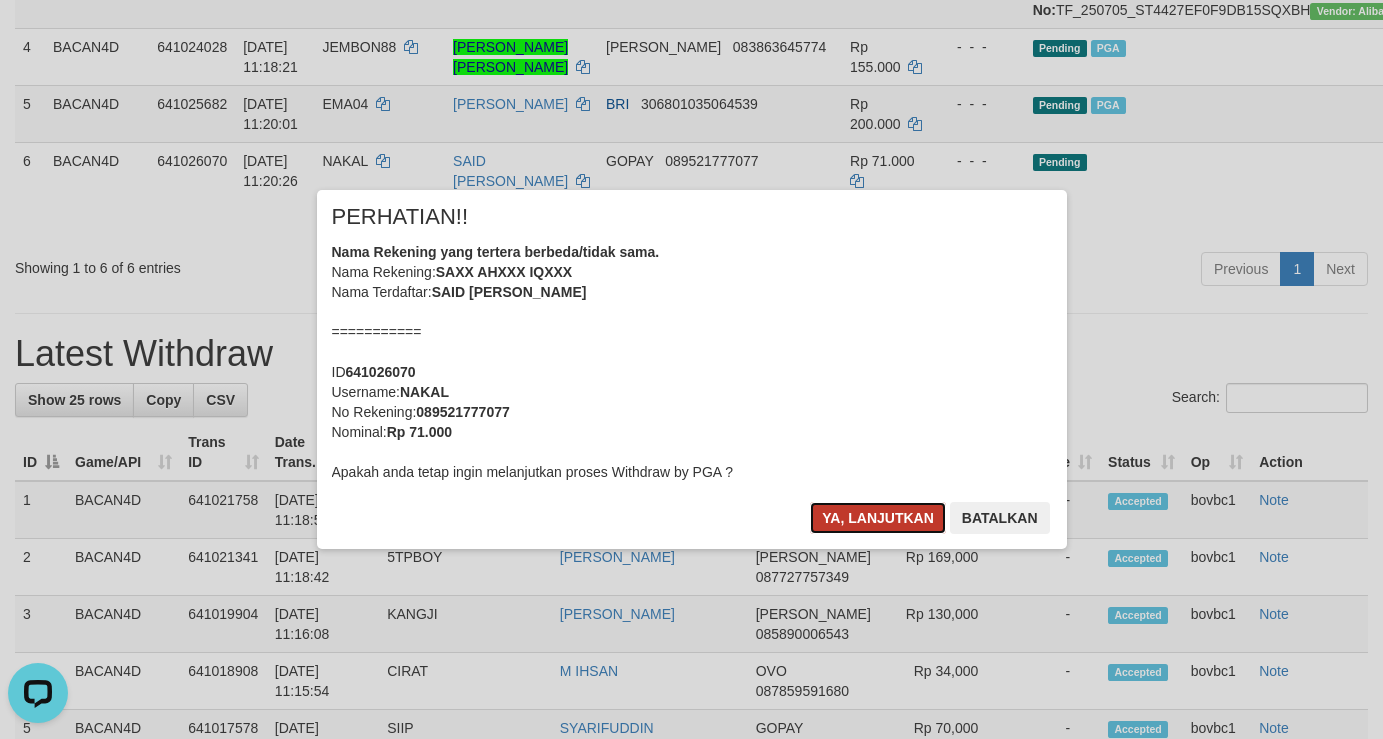 click on "Ya, lanjutkan" at bounding box center [878, 518] 